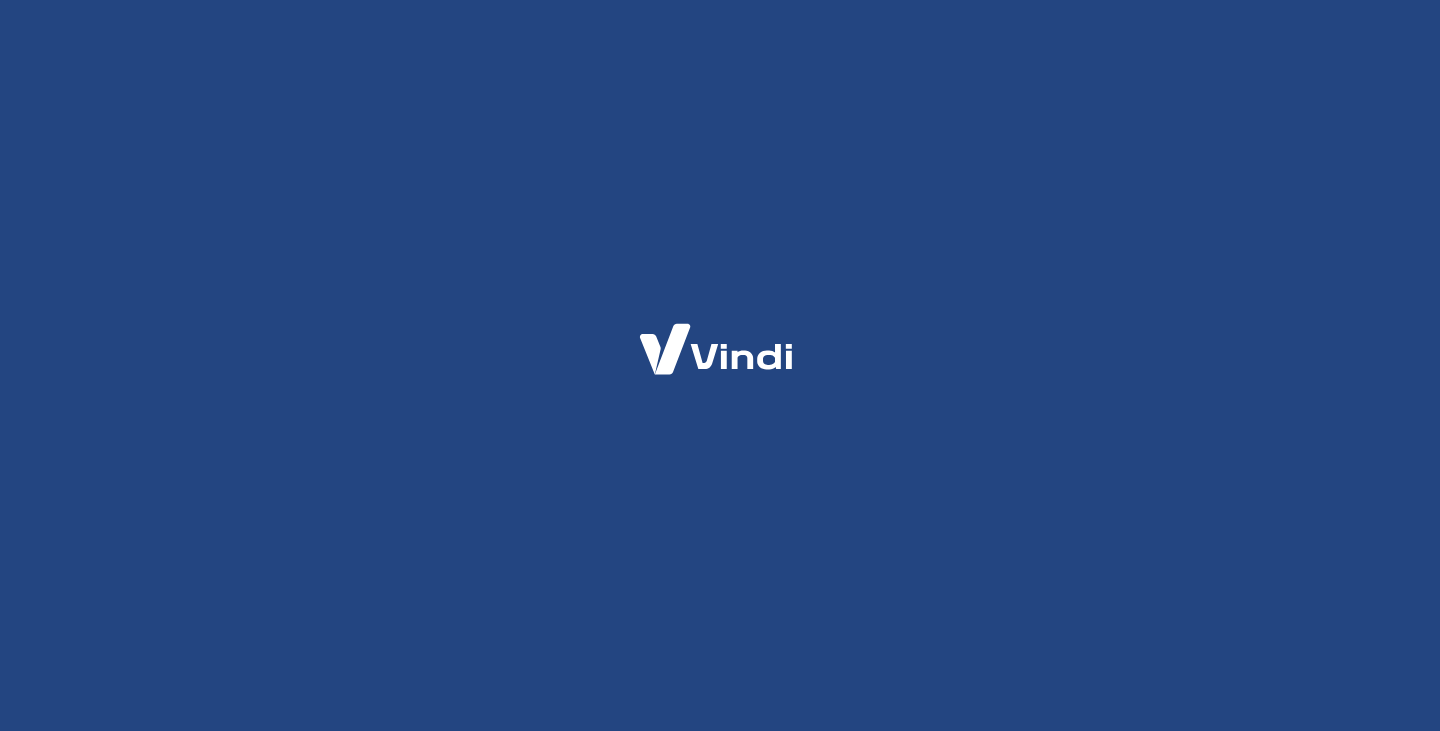 scroll, scrollTop: 0, scrollLeft: 0, axis: both 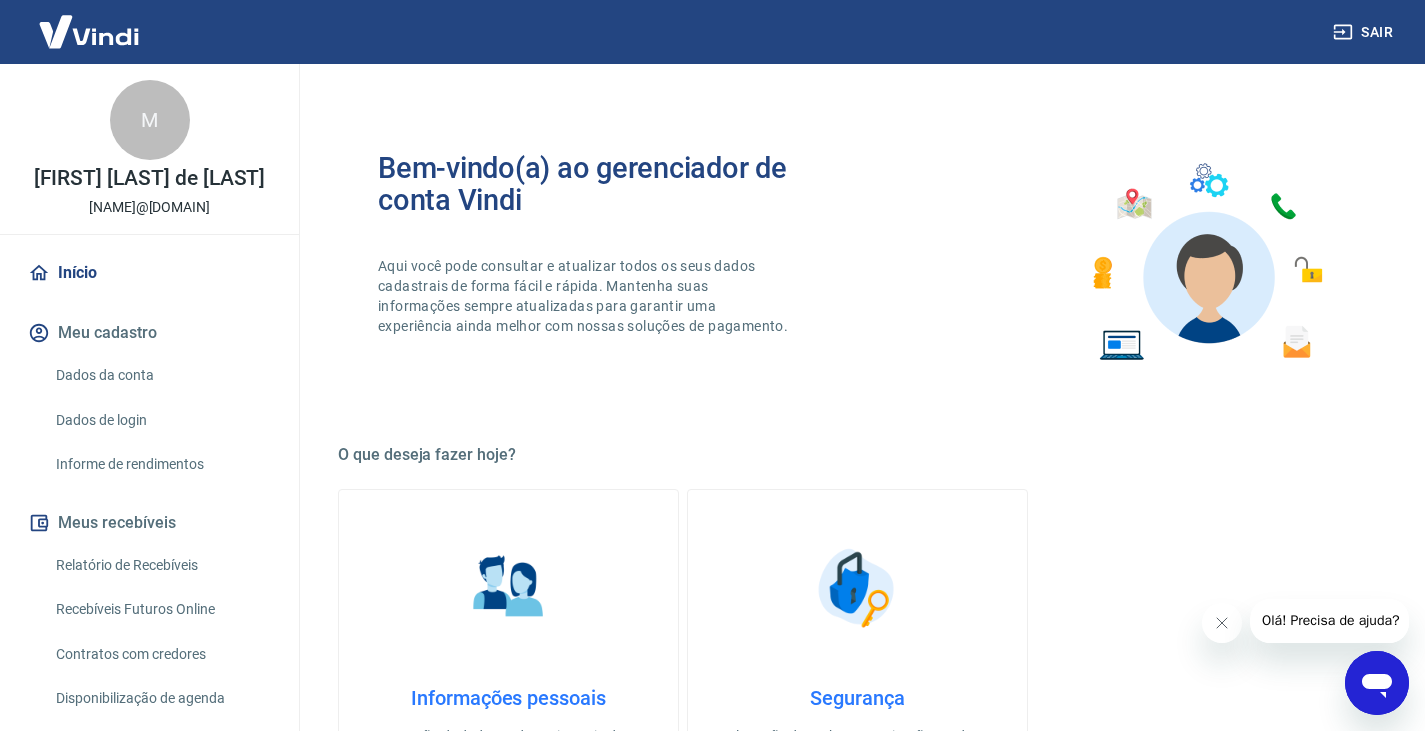 click on "Dados da conta" at bounding box center (161, 375) 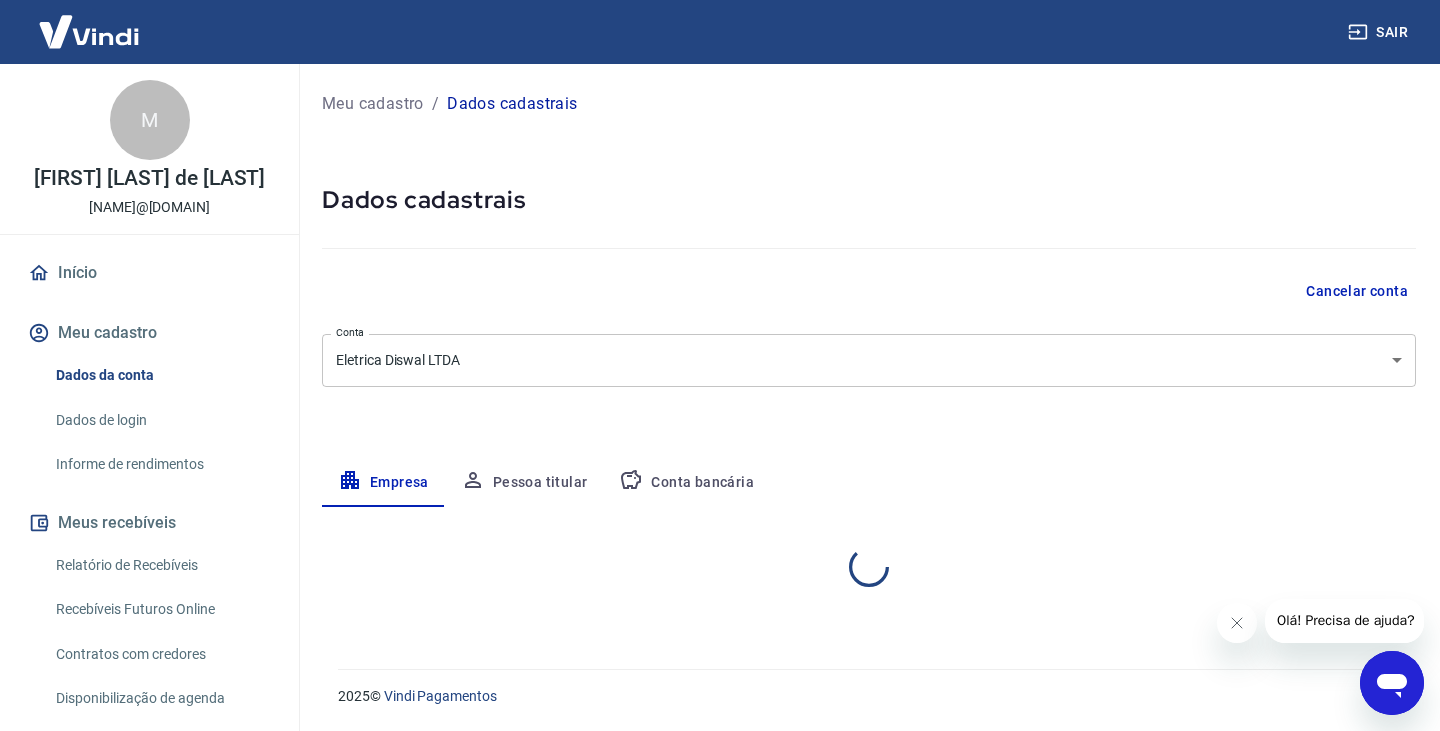 select on "SP" 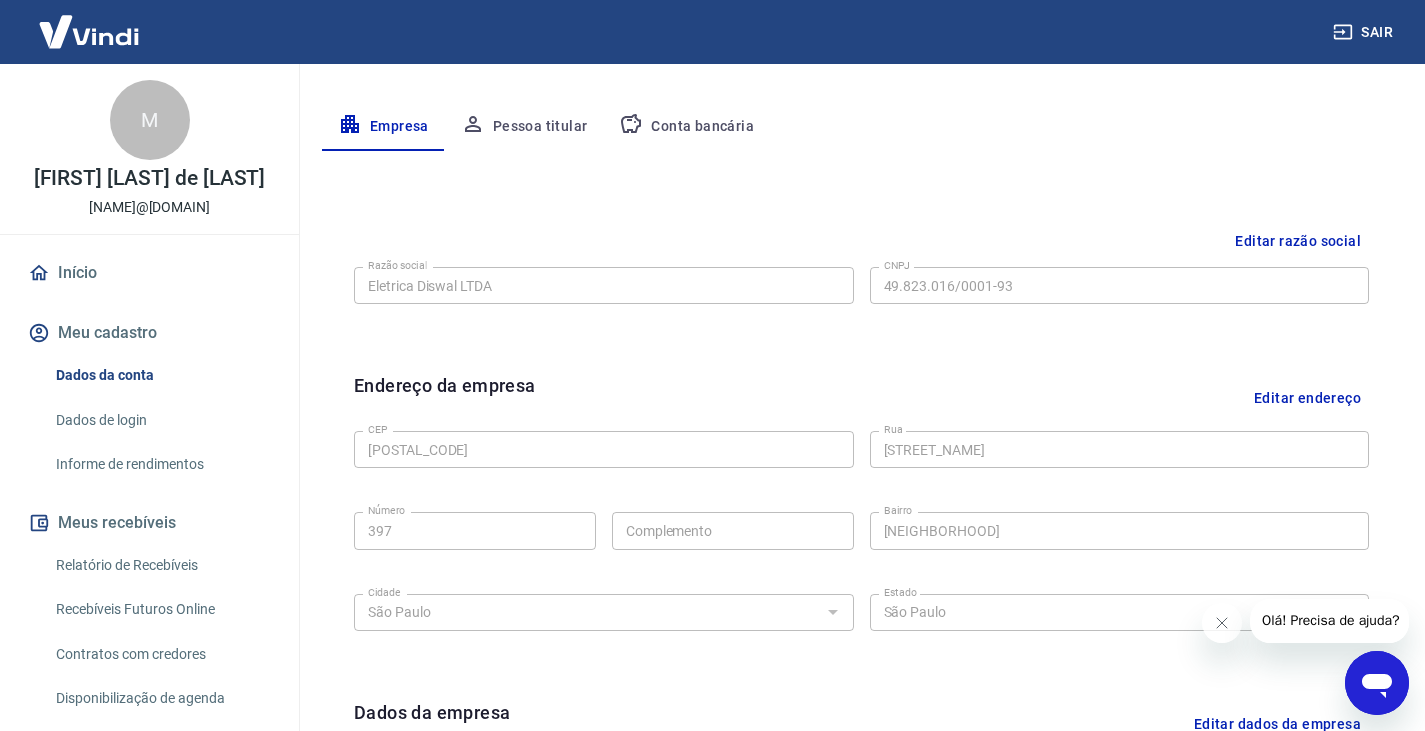 scroll, scrollTop: 311, scrollLeft: 0, axis: vertical 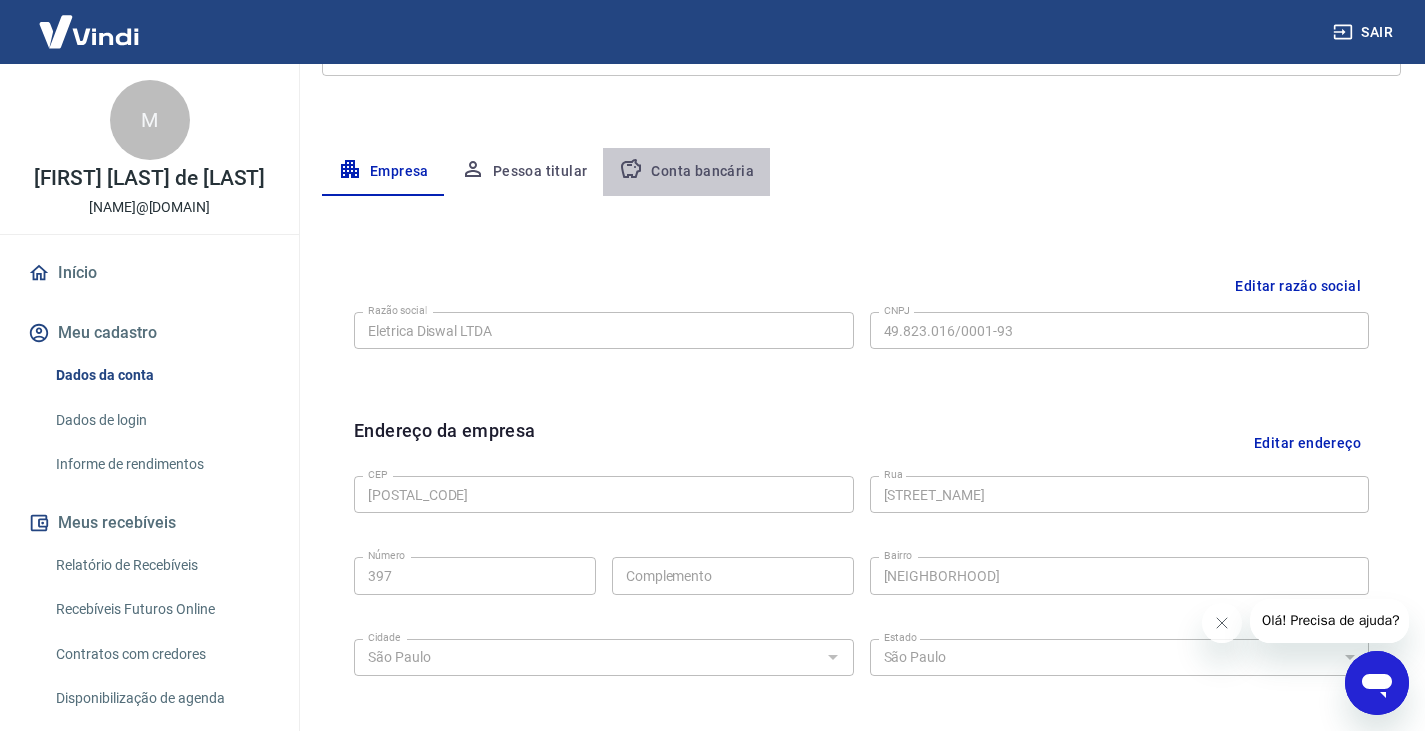 click on "Conta bancária" at bounding box center (686, 172) 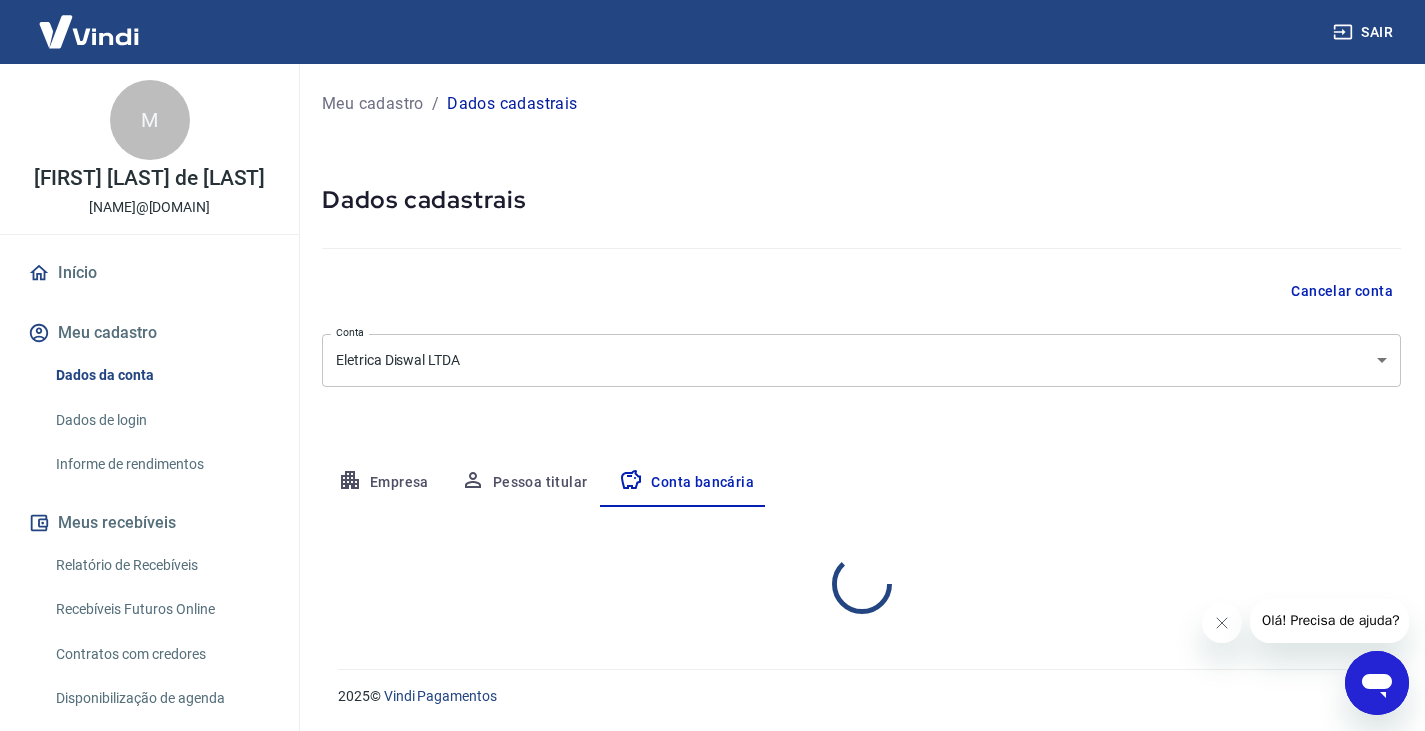 scroll, scrollTop: 0, scrollLeft: 0, axis: both 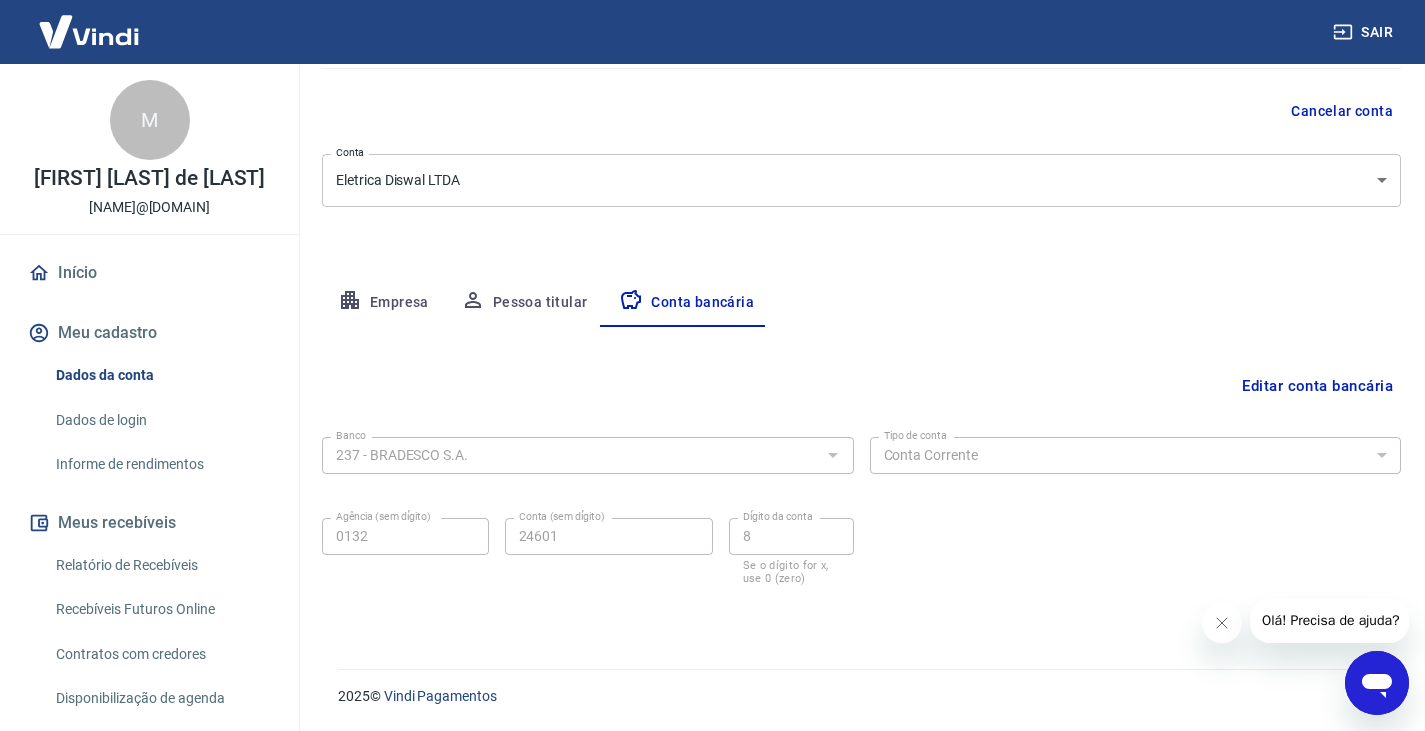 click at bounding box center [832, 455] 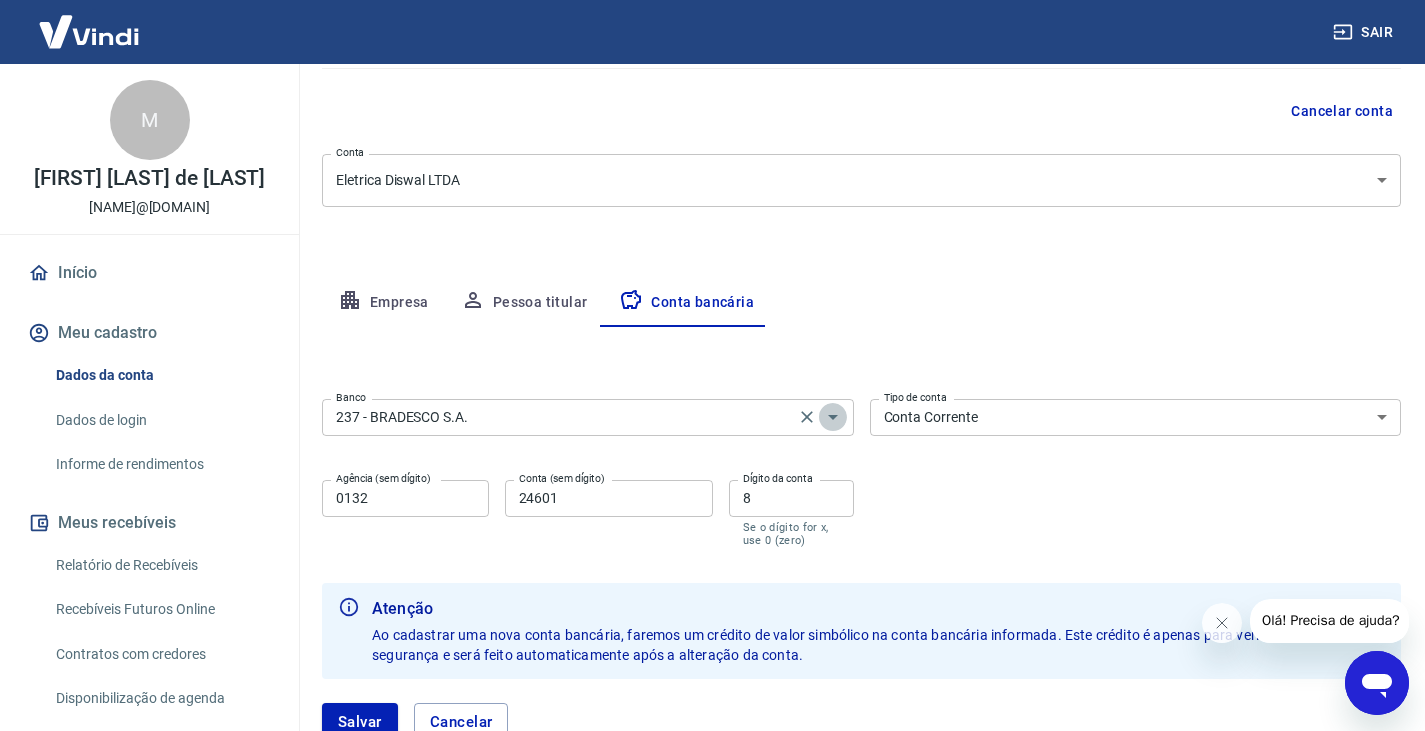 click 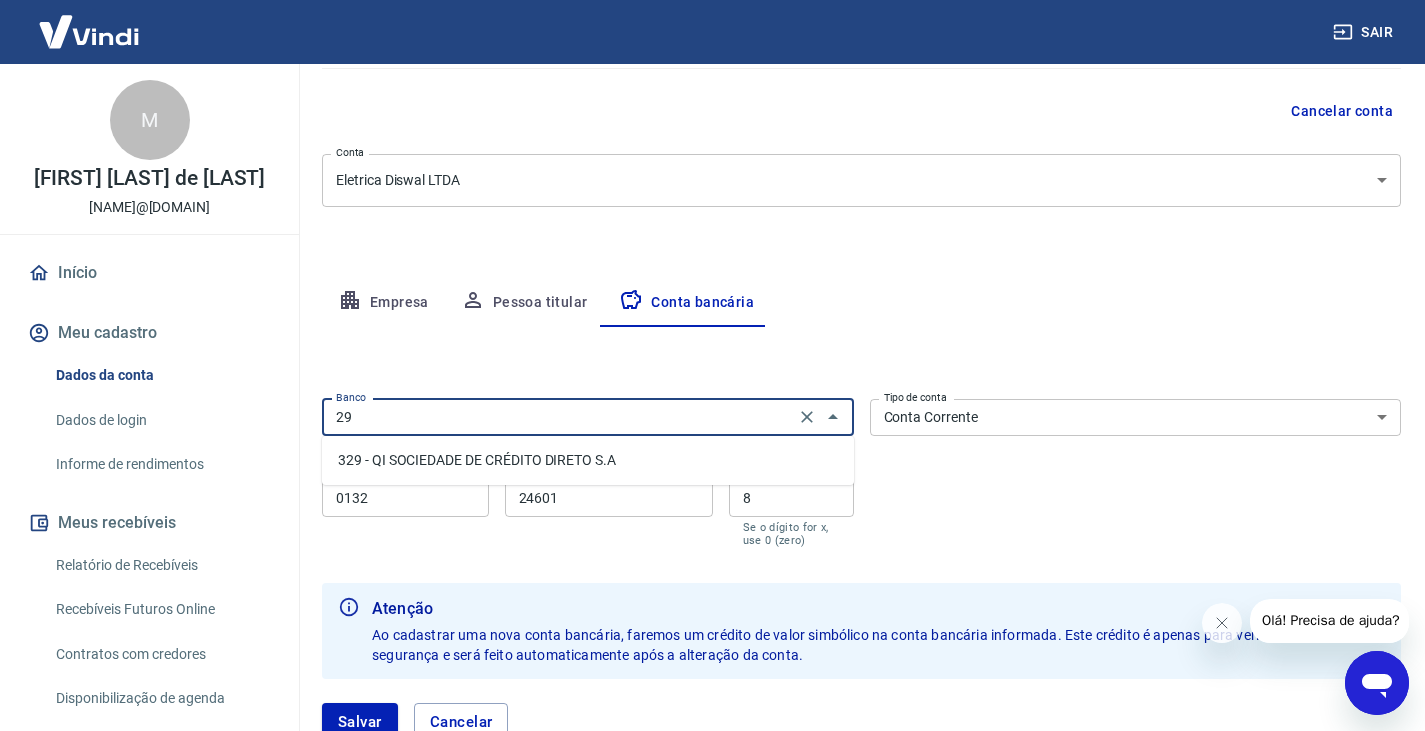 scroll, scrollTop: 0, scrollLeft: 0, axis: both 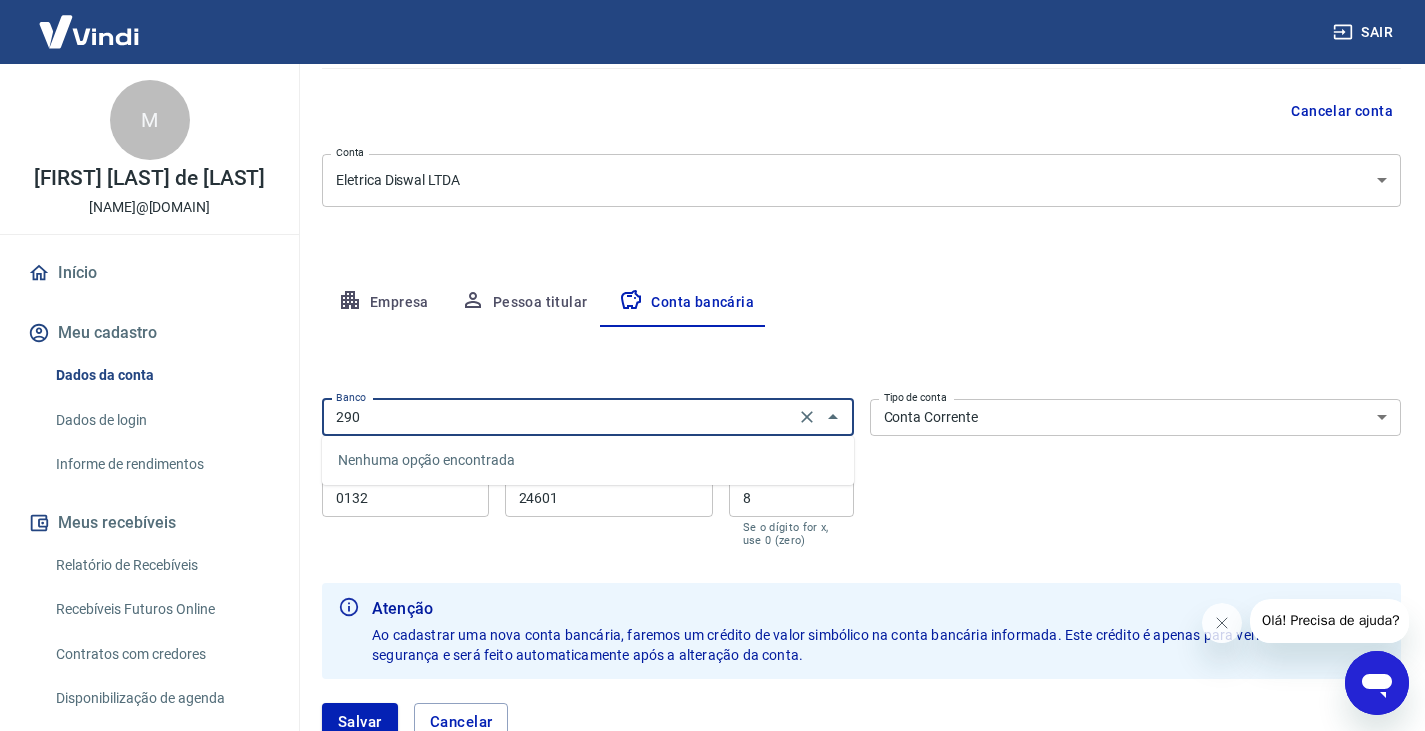 click on "290" at bounding box center (558, 417) 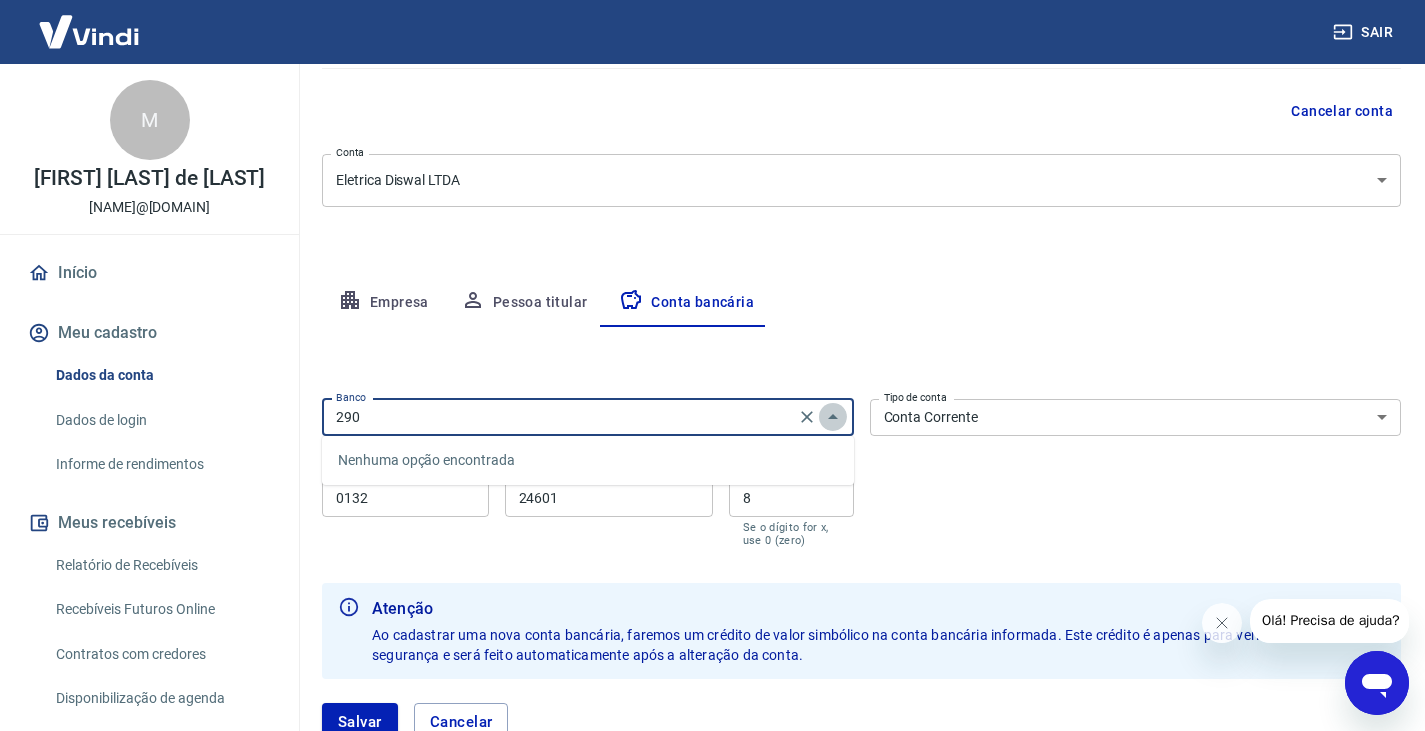 click 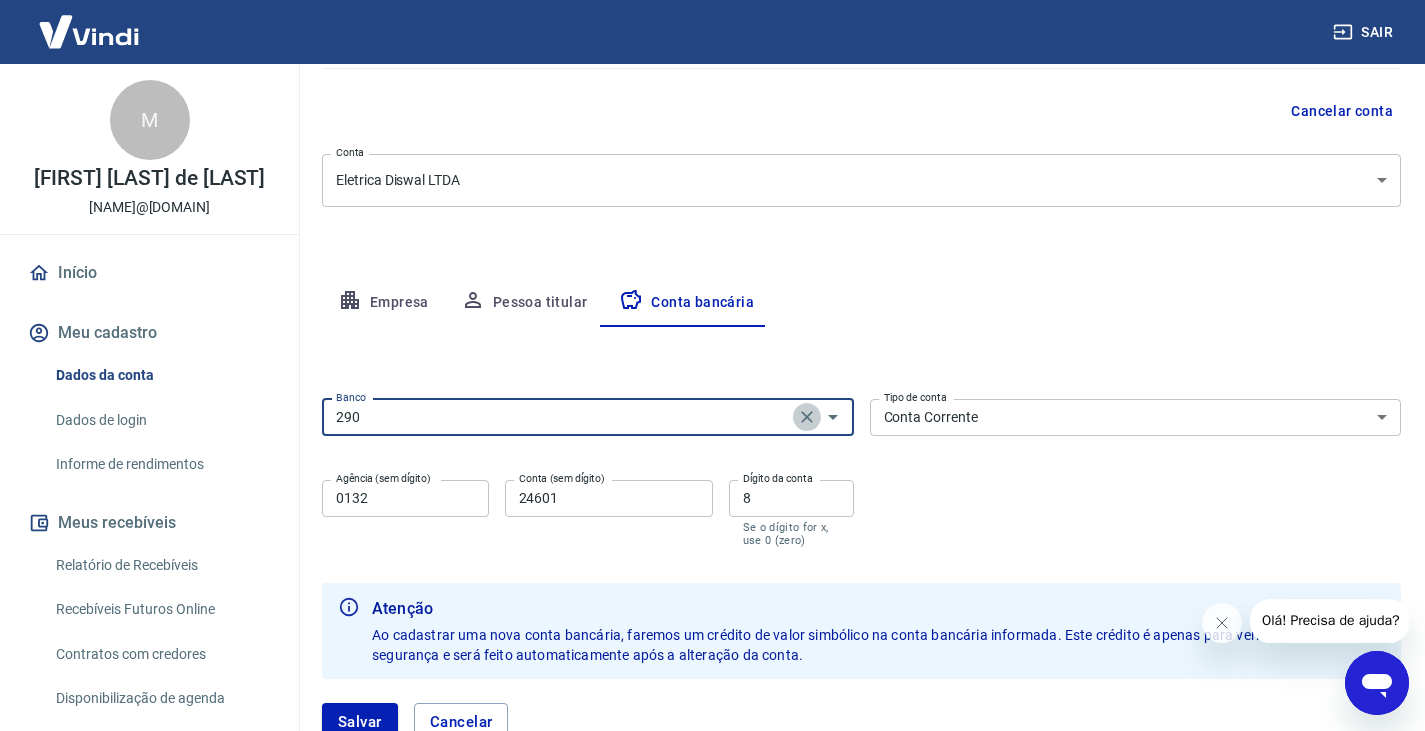 click 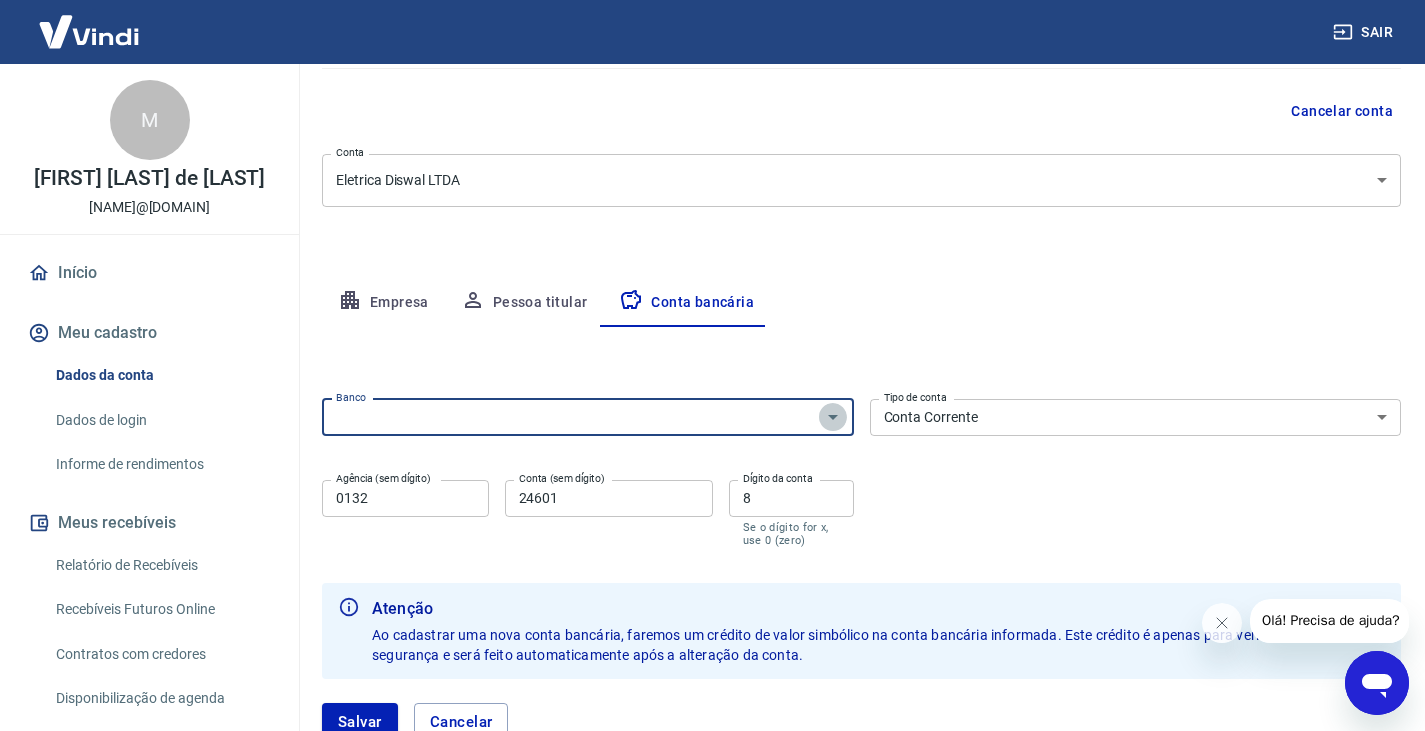 click 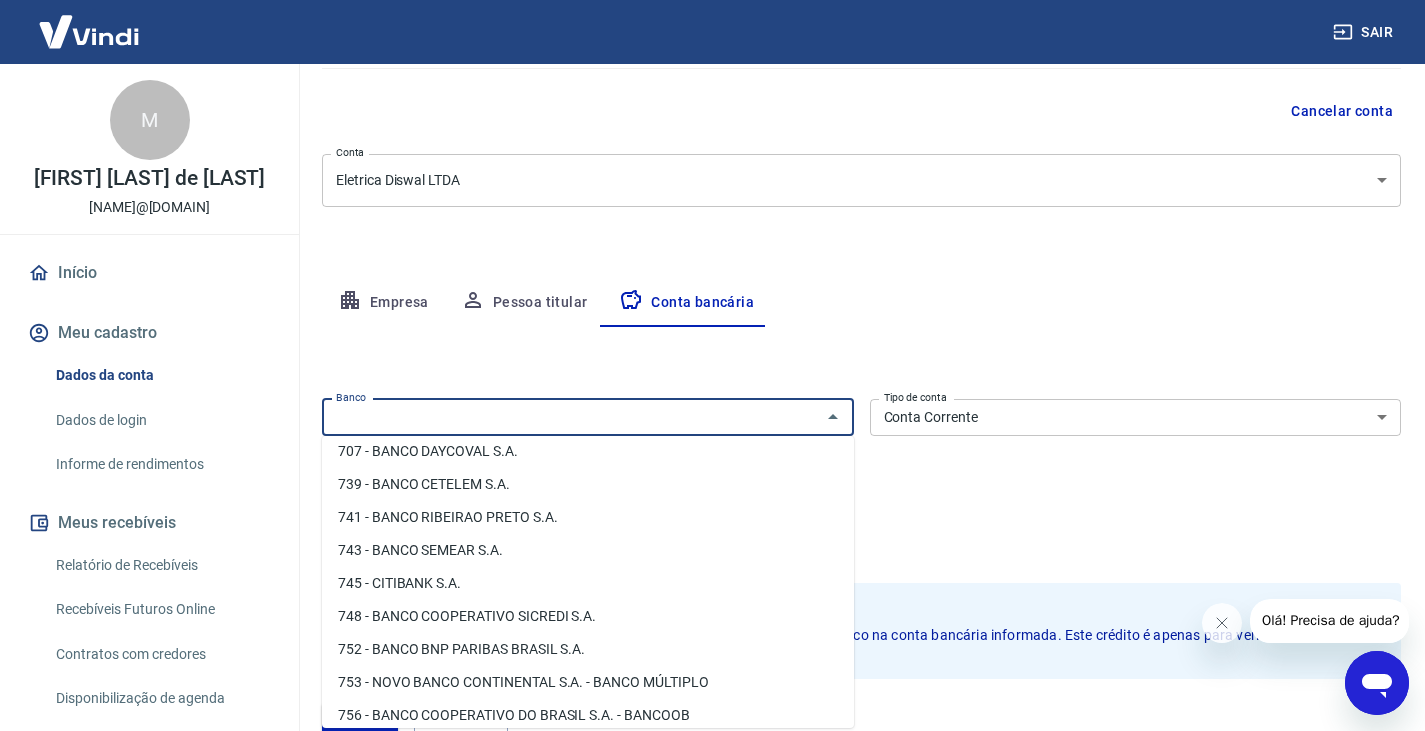 scroll, scrollTop: 3045, scrollLeft: 0, axis: vertical 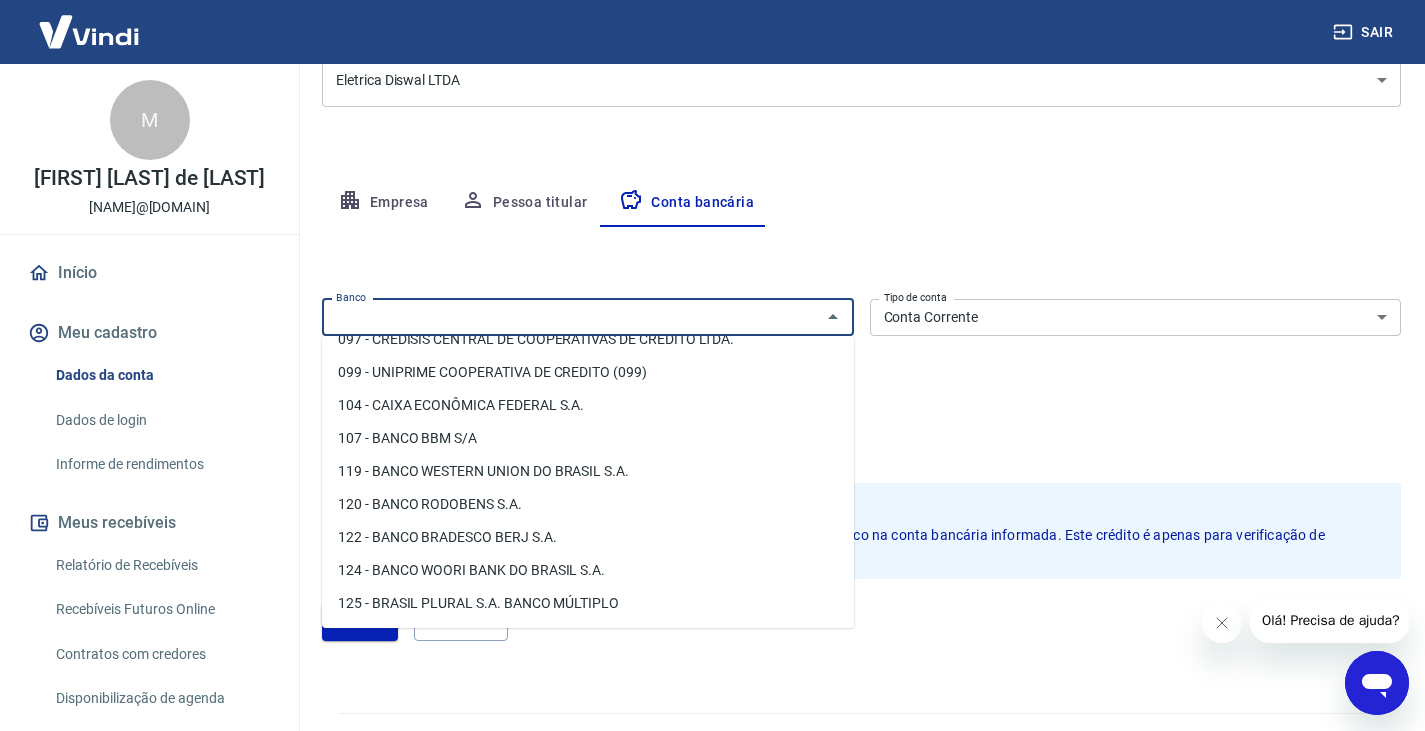 click on "104 - CAIXA ECONÔMICA FEDERAL S.A." at bounding box center (588, 405) 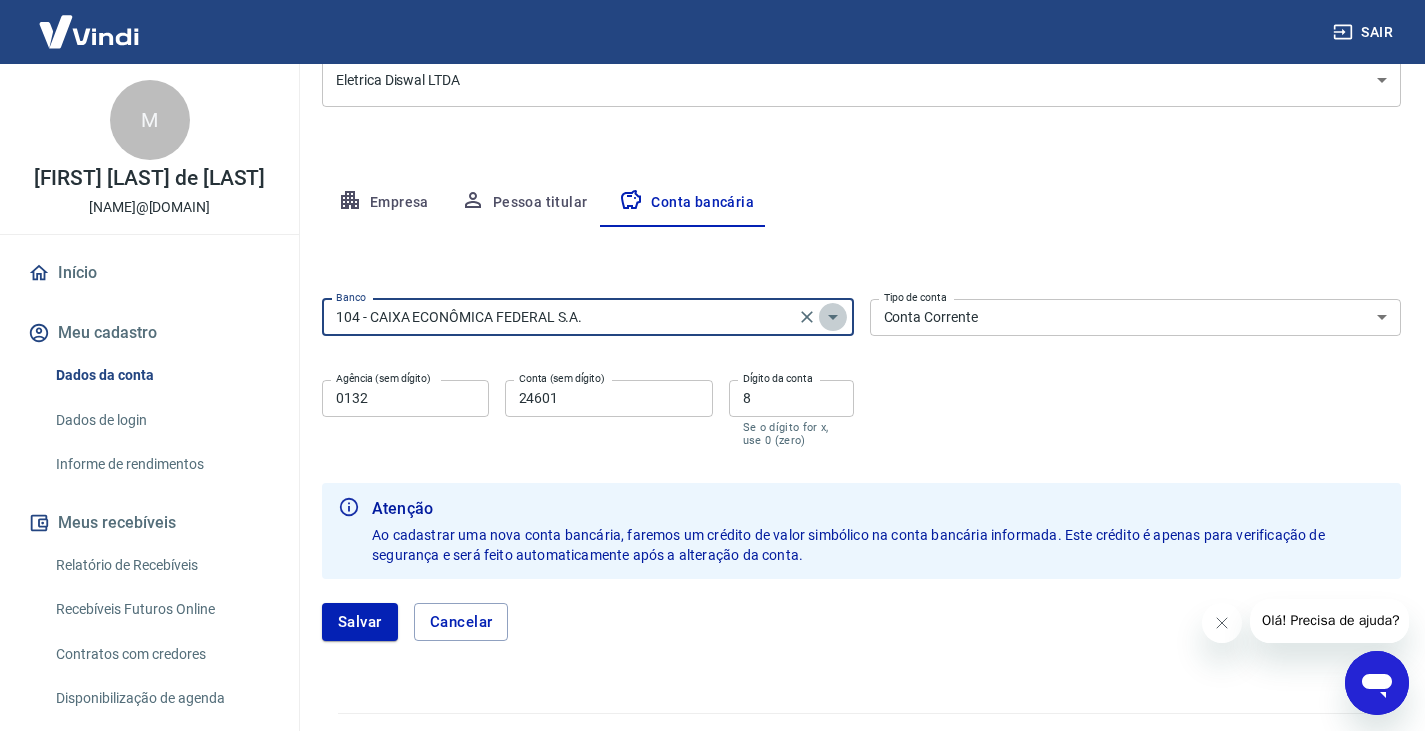 click 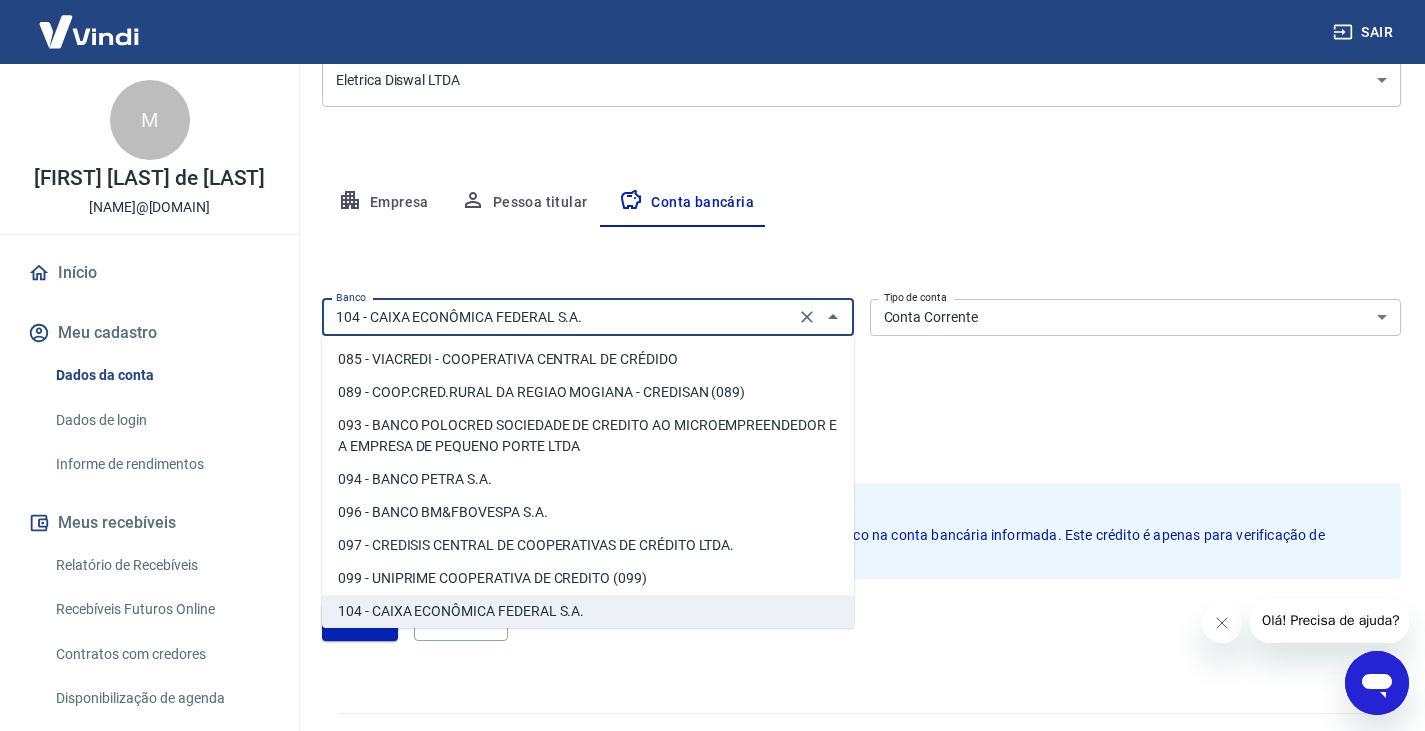 scroll, scrollTop: 794, scrollLeft: 0, axis: vertical 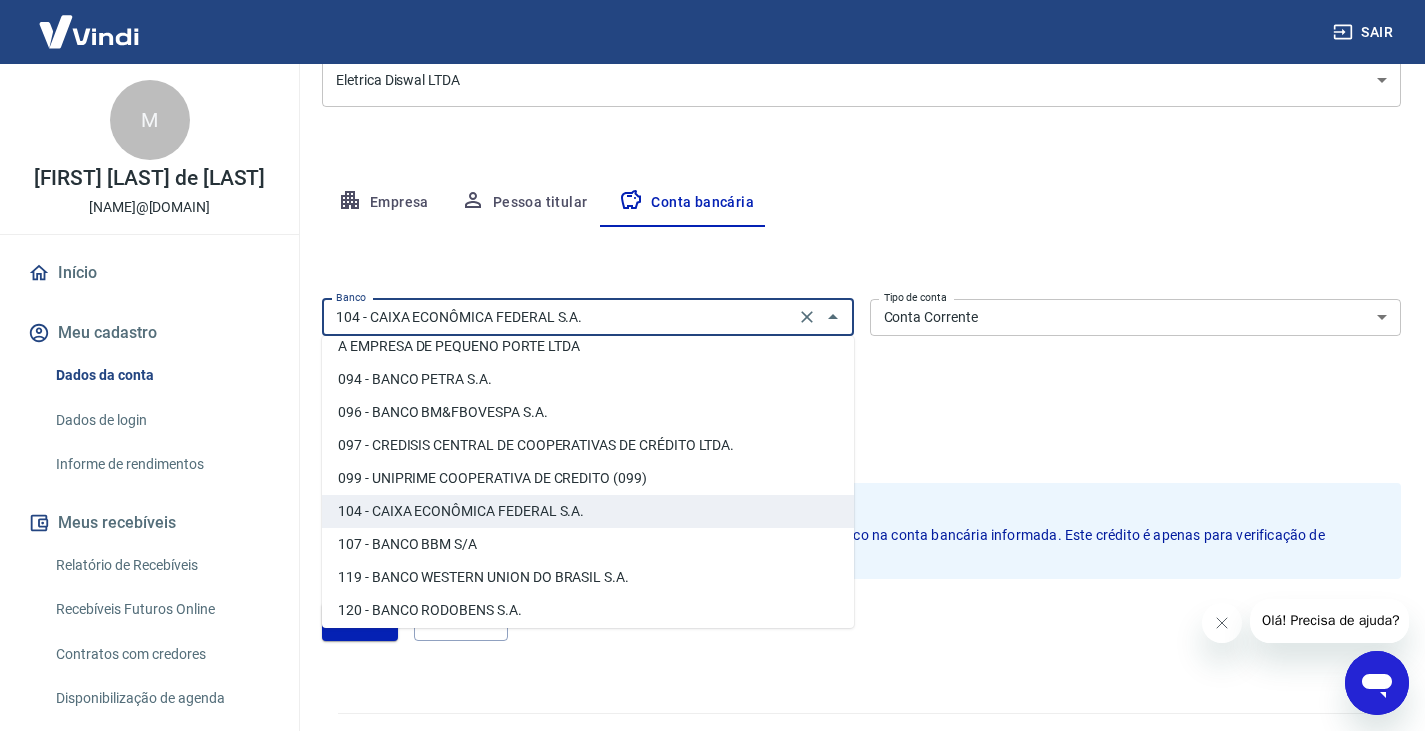 drag, startPoint x: 625, startPoint y: 304, endPoint x: 0, endPoint y: 388, distance: 630.6195 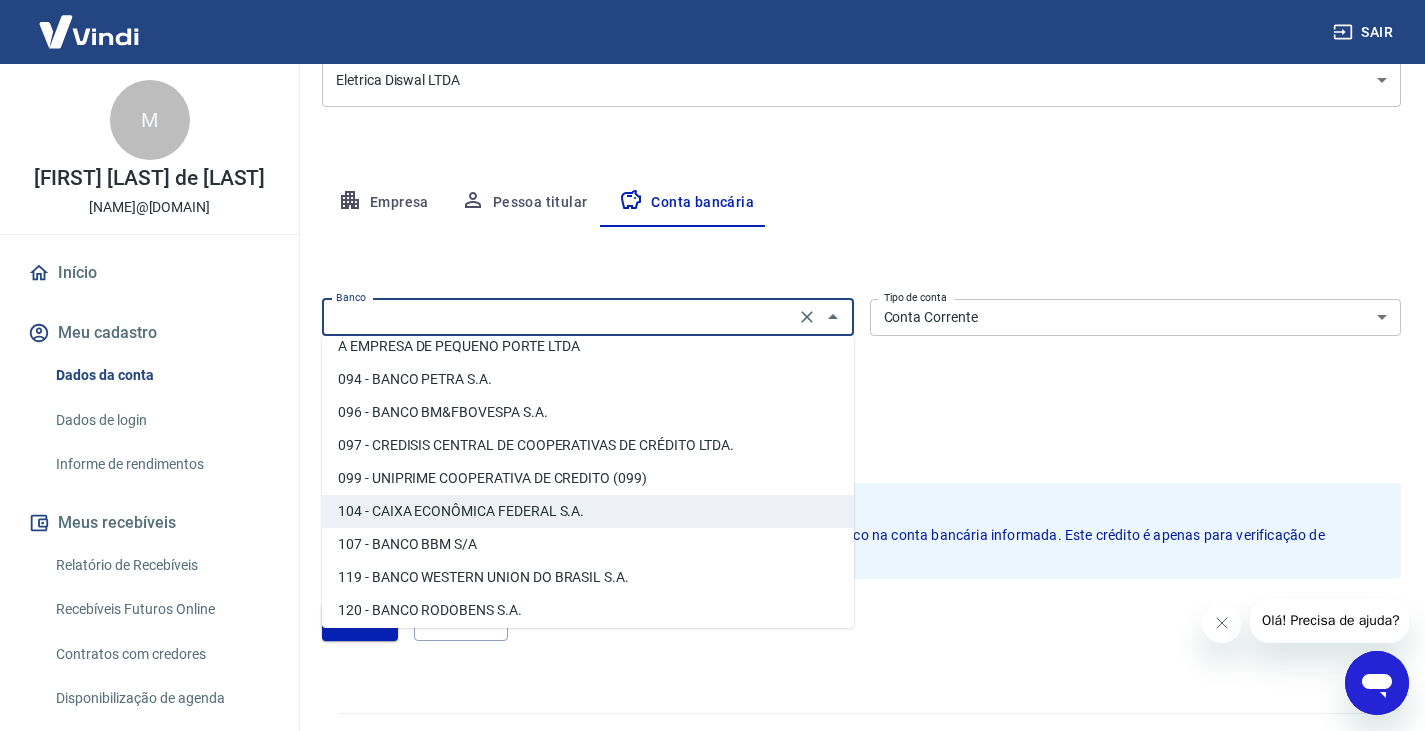 scroll, scrollTop: 0, scrollLeft: 0, axis: both 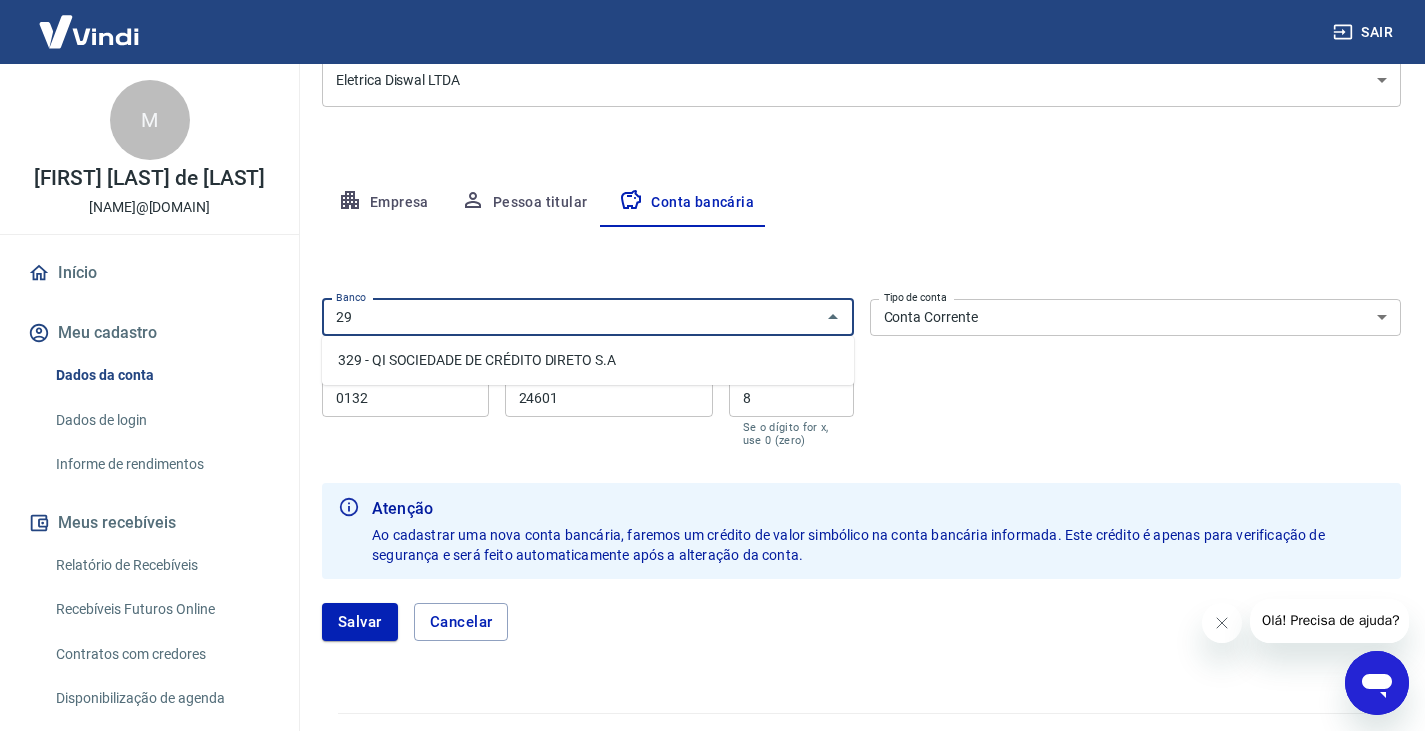 type on "2" 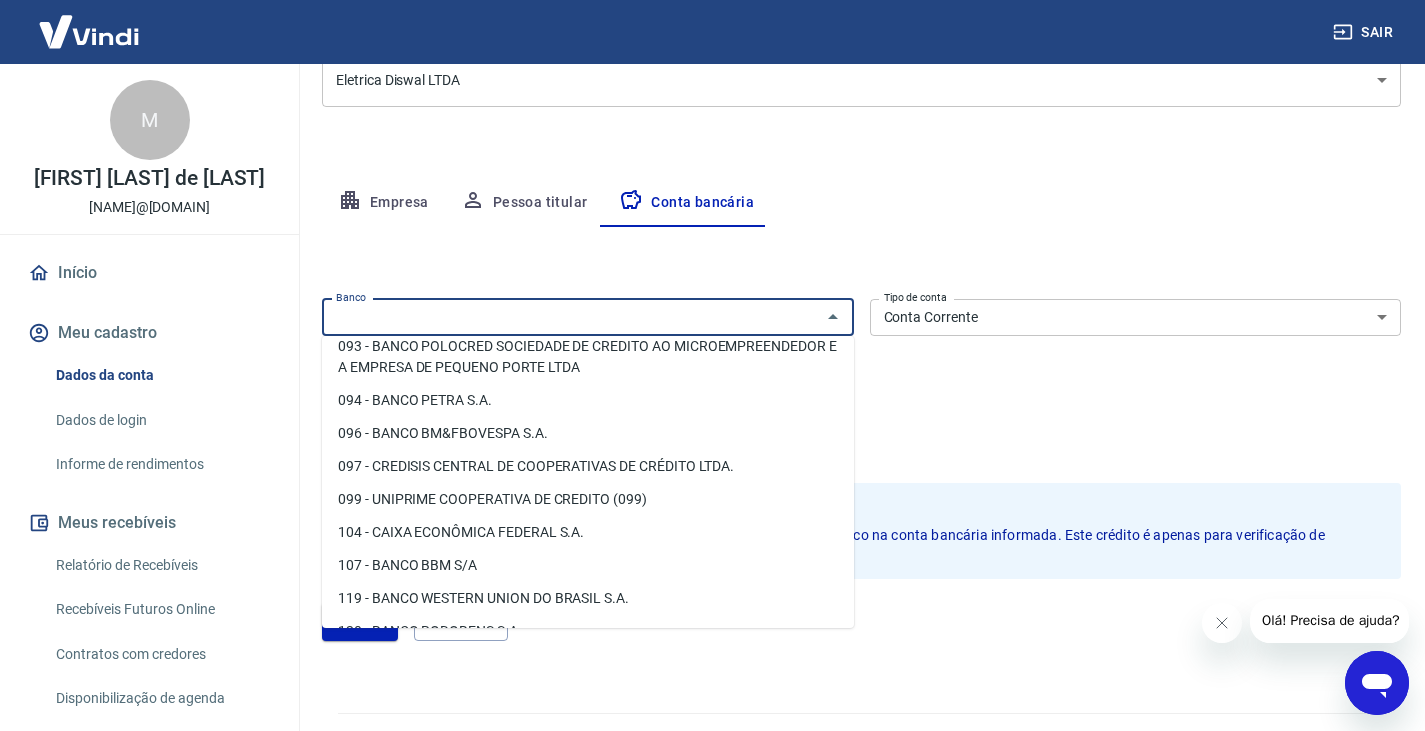 scroll, scrollTop: 800, scrollLeft: 0, axis: vertical 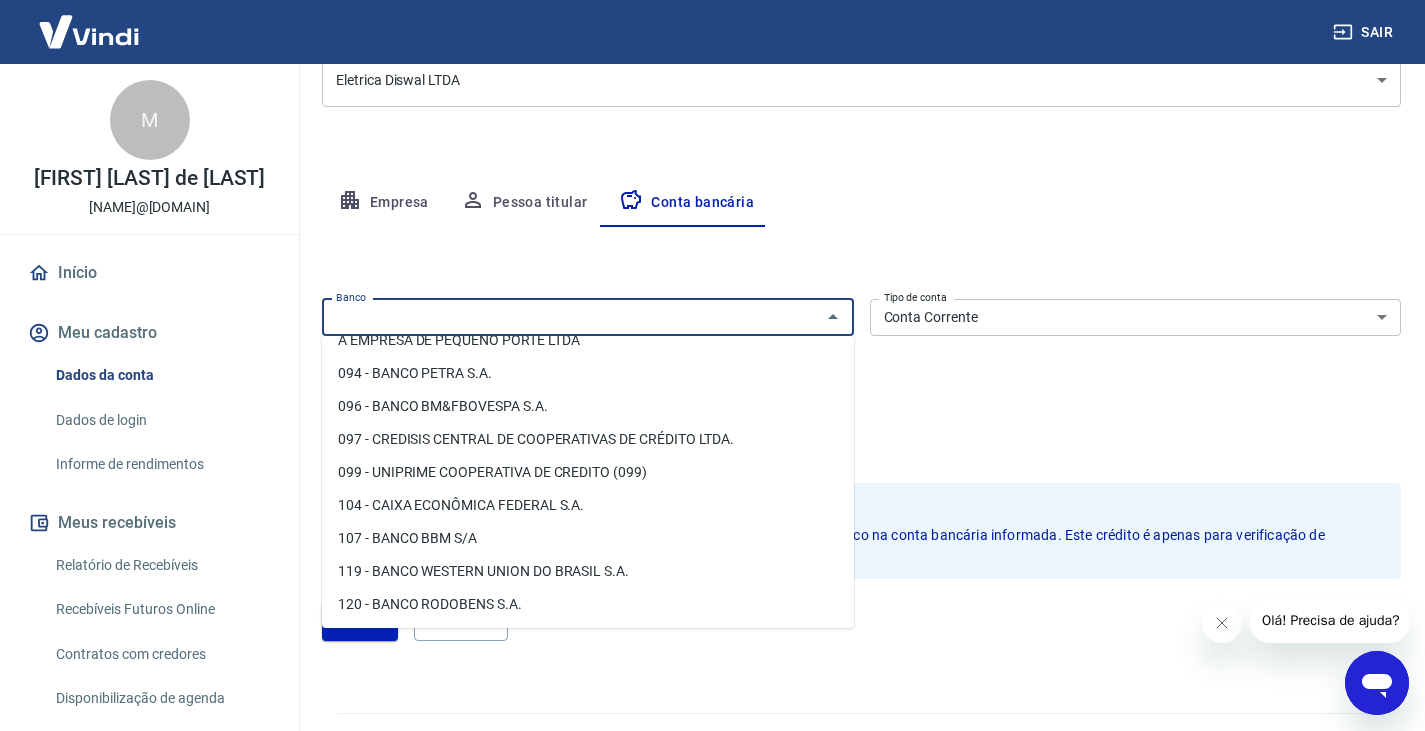 click on "104 - CAIXA ECONÔMICA FEDERAL S.A." at bounding box center (588, 505) 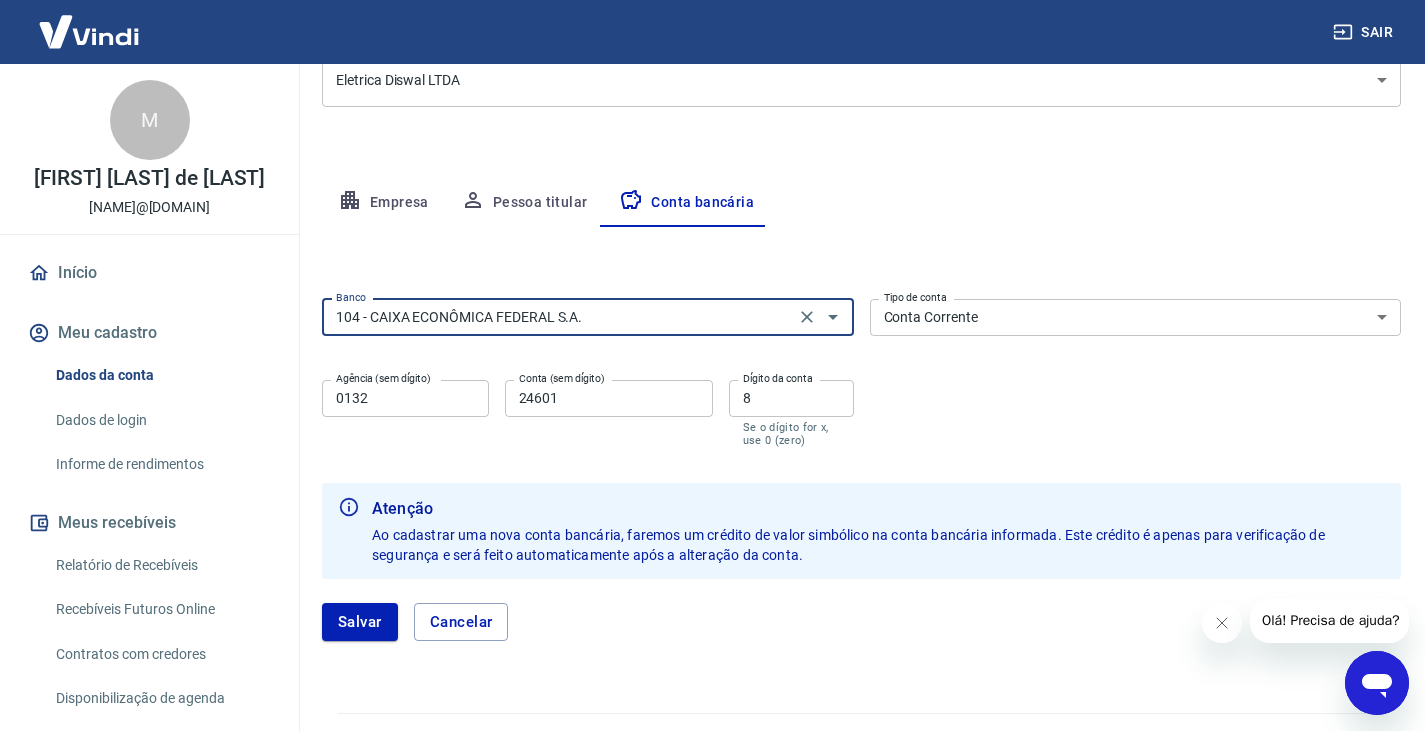 type on "104 - CAIXA ECONÔMICA FEDERAL S.A." 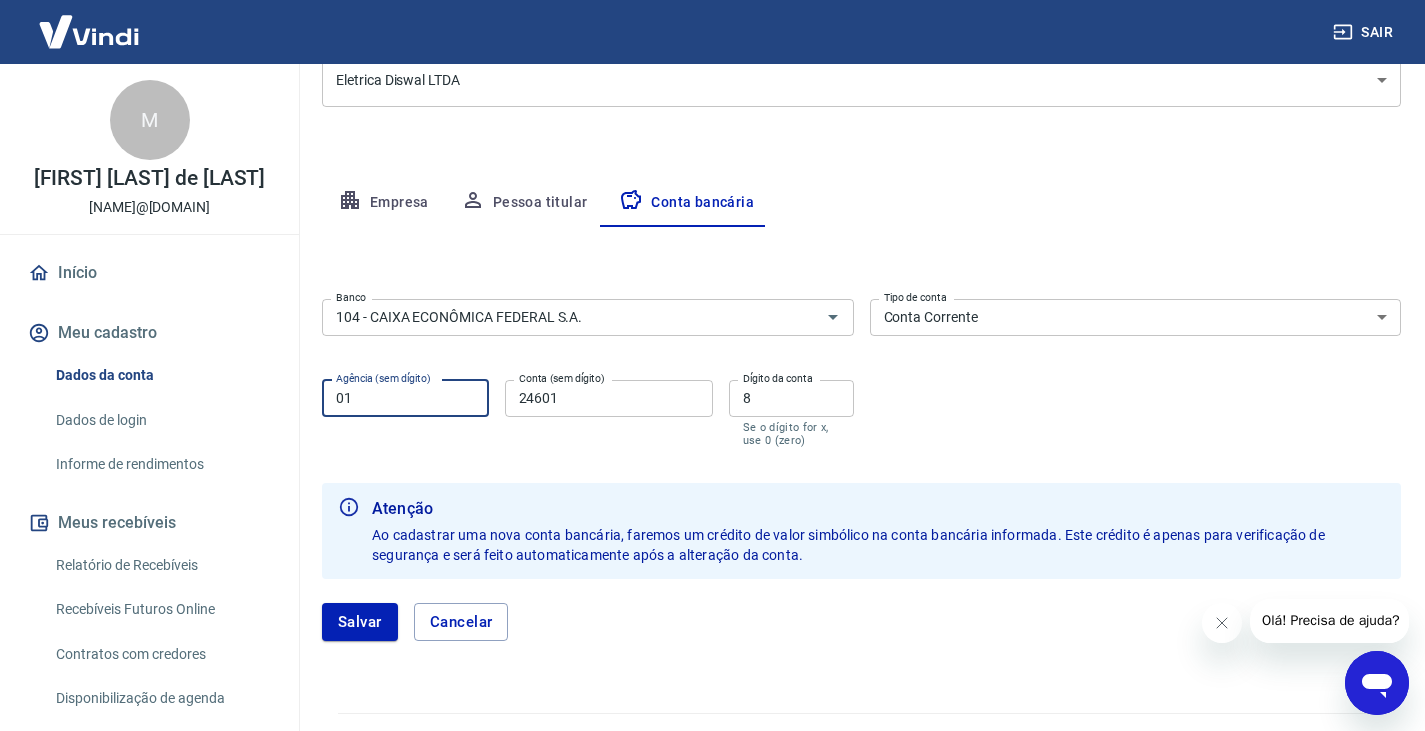 type on "0" 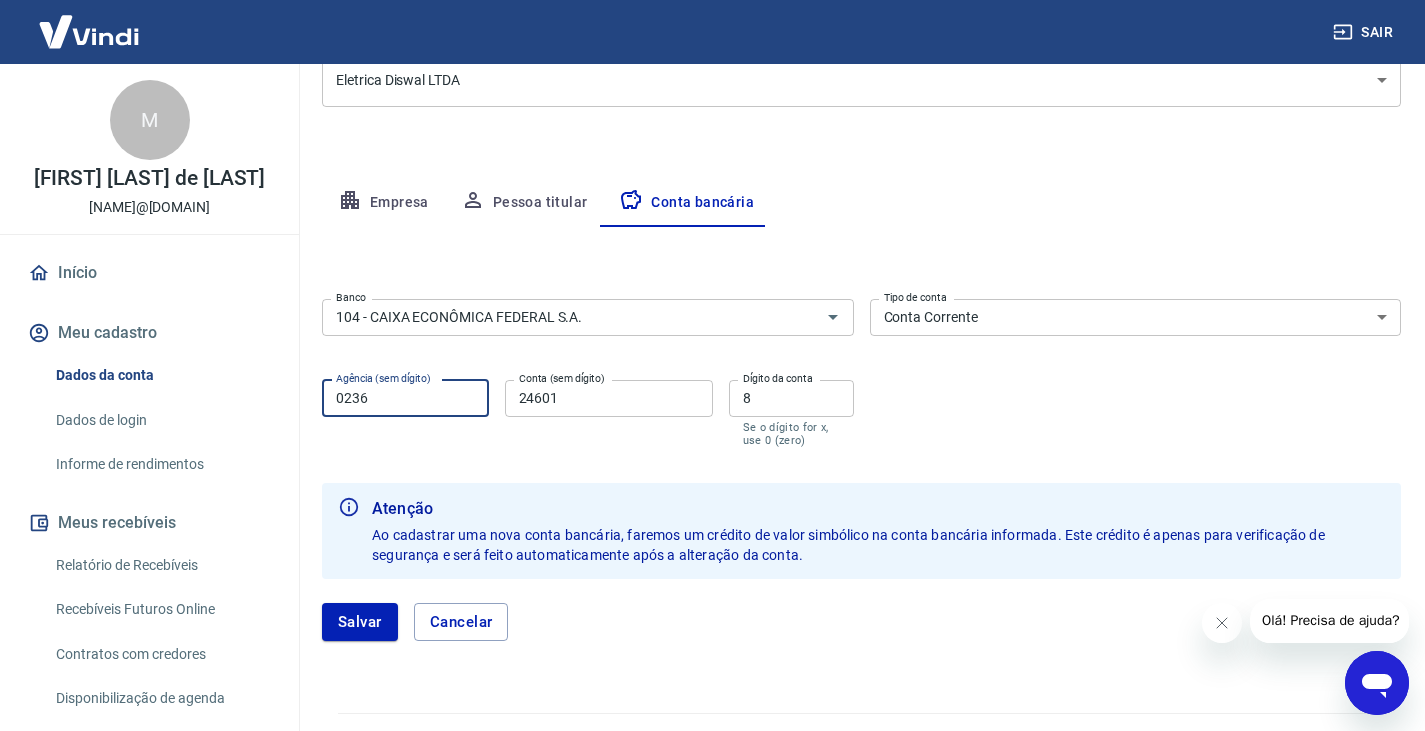 type on "0236" 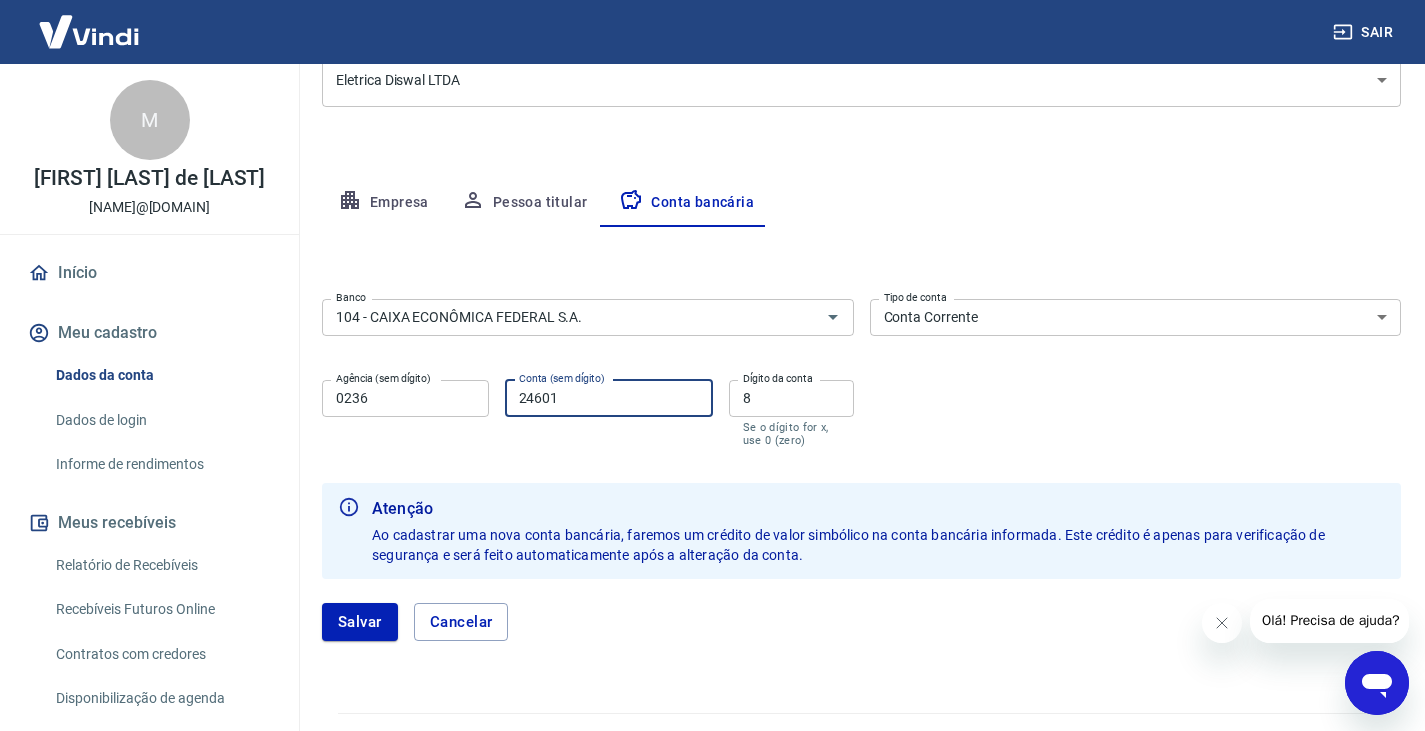 click on "24601" at bounding box center [609, 398] 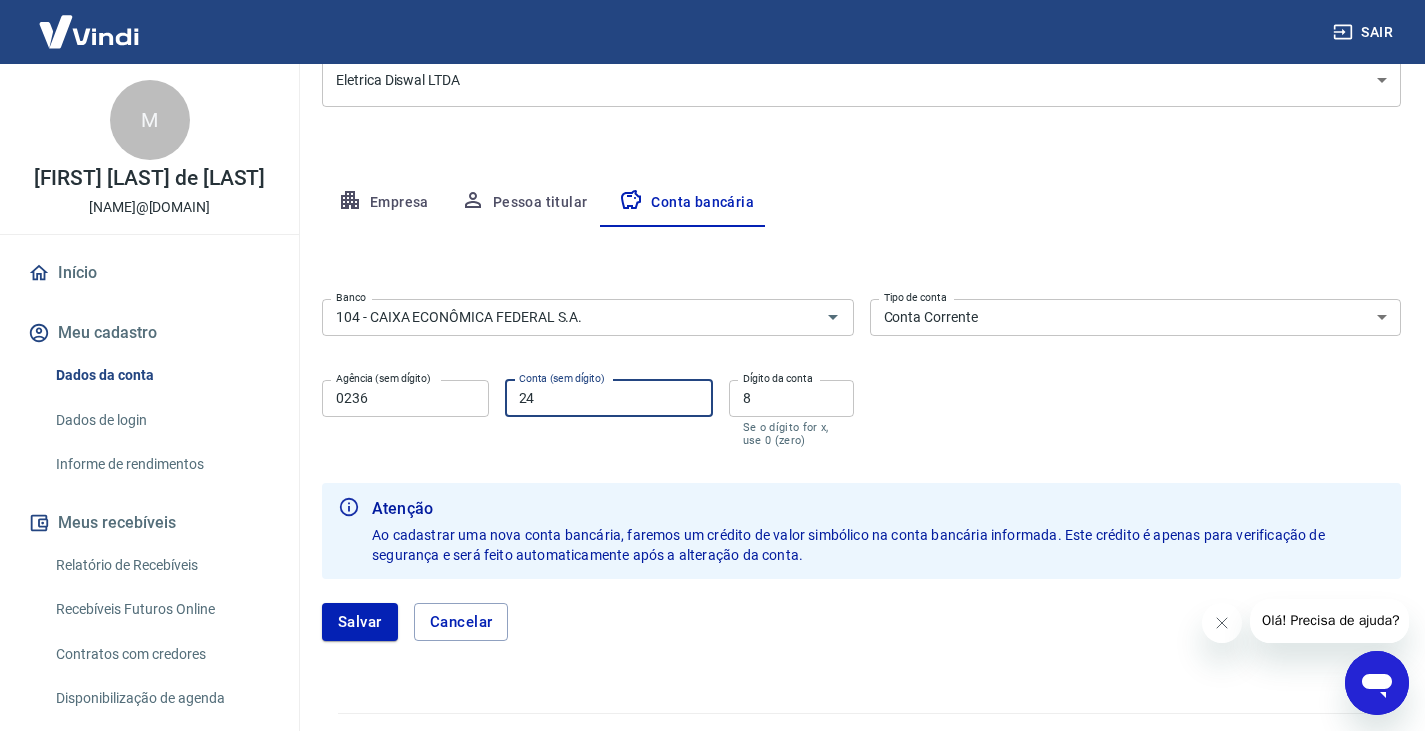 type on "2" 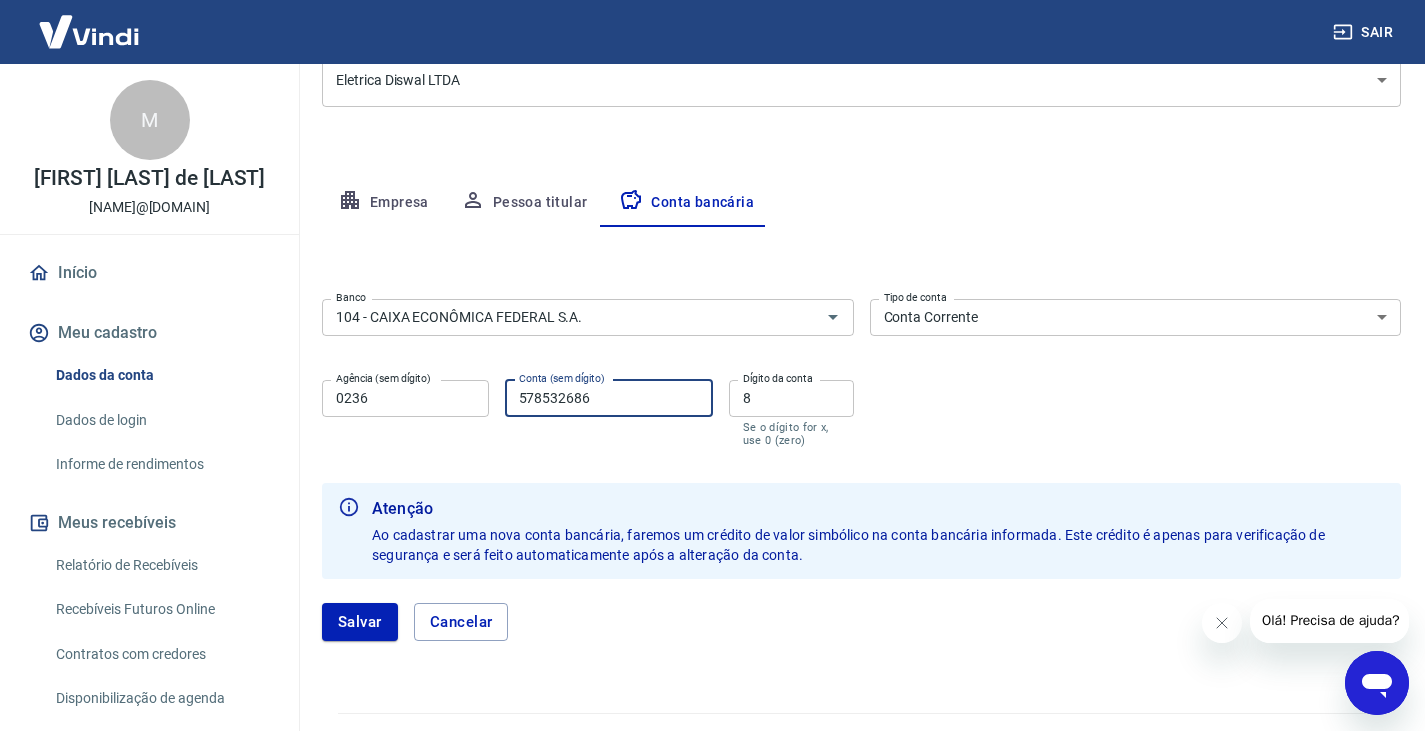 type on "578532686" 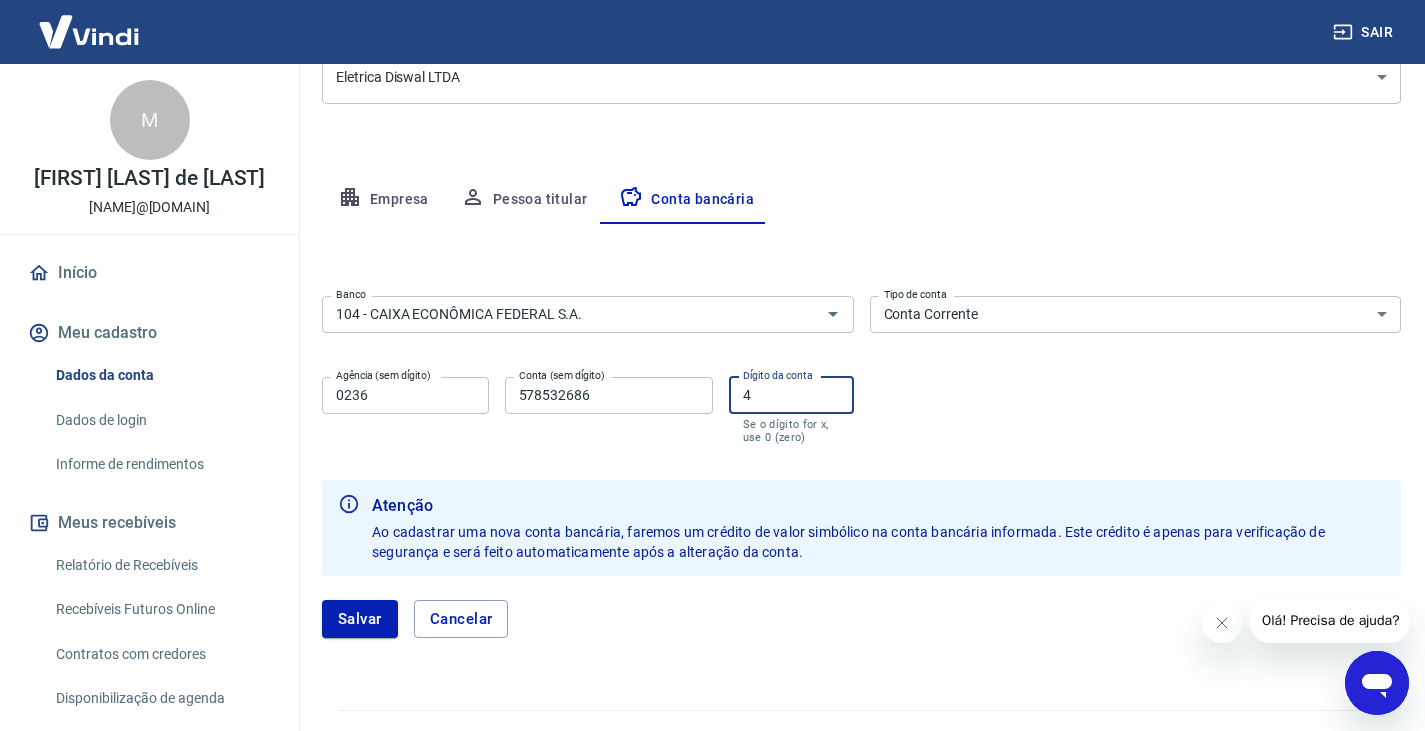 scroll, scrollTop: 324, scrollLeft: 0, axis: vertical 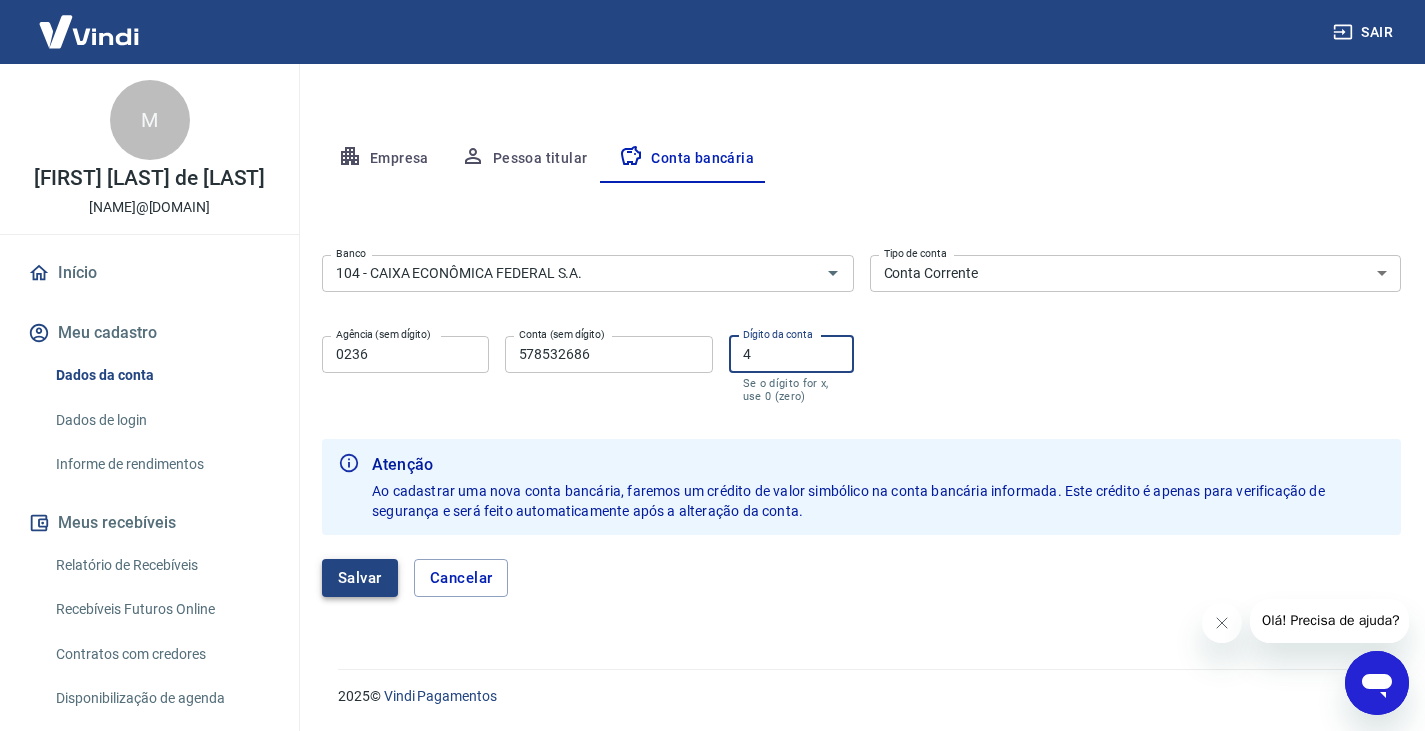 type on "4" 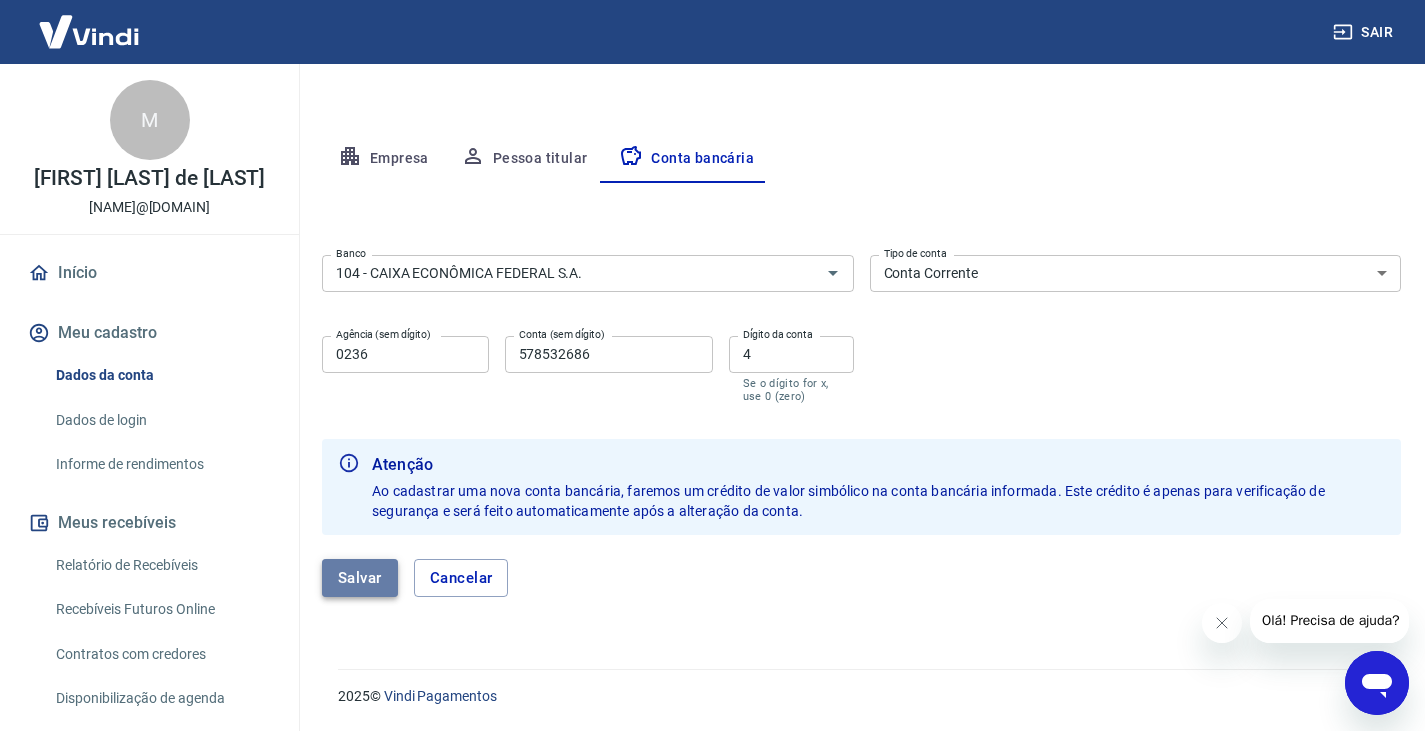 click on "Salvar" at bounding box center (360, 578) 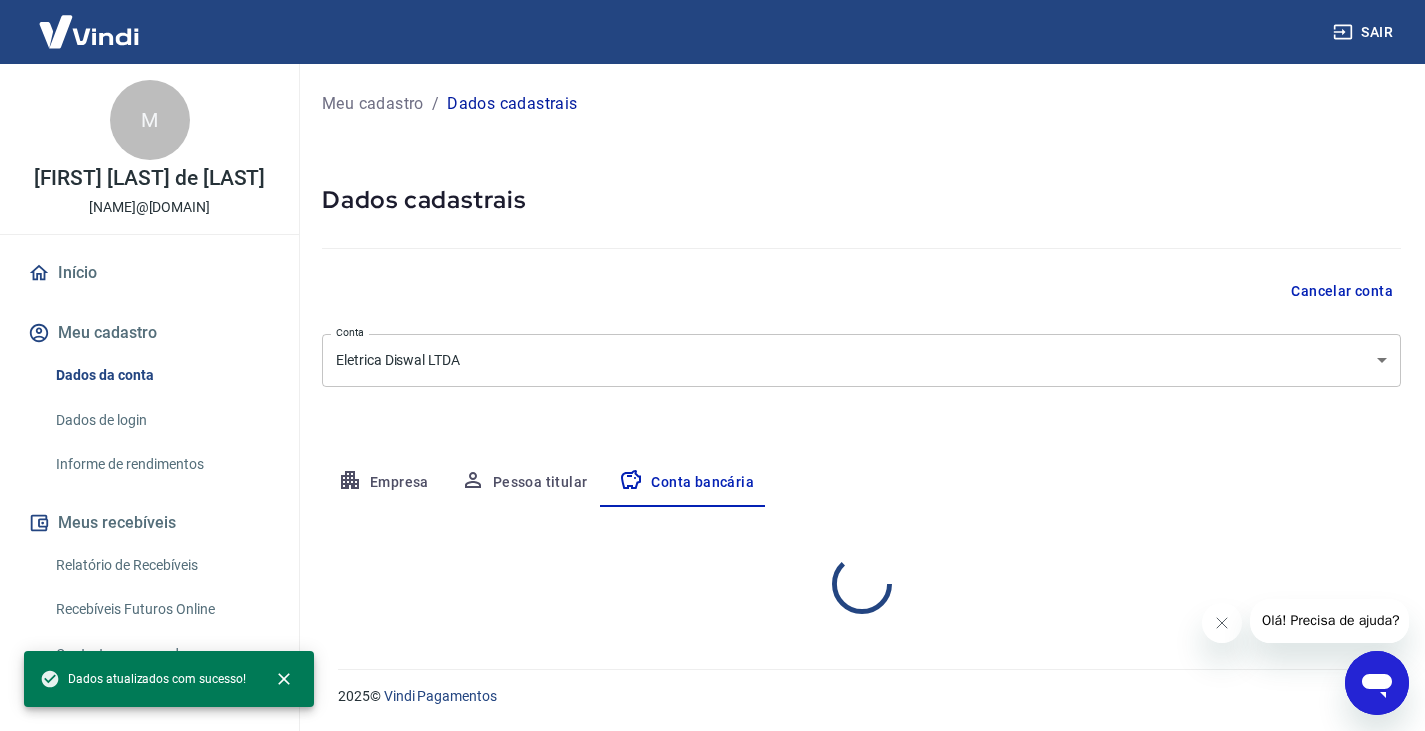 scroll, scrollTop: 0, scrollLeft: 0, axis: both 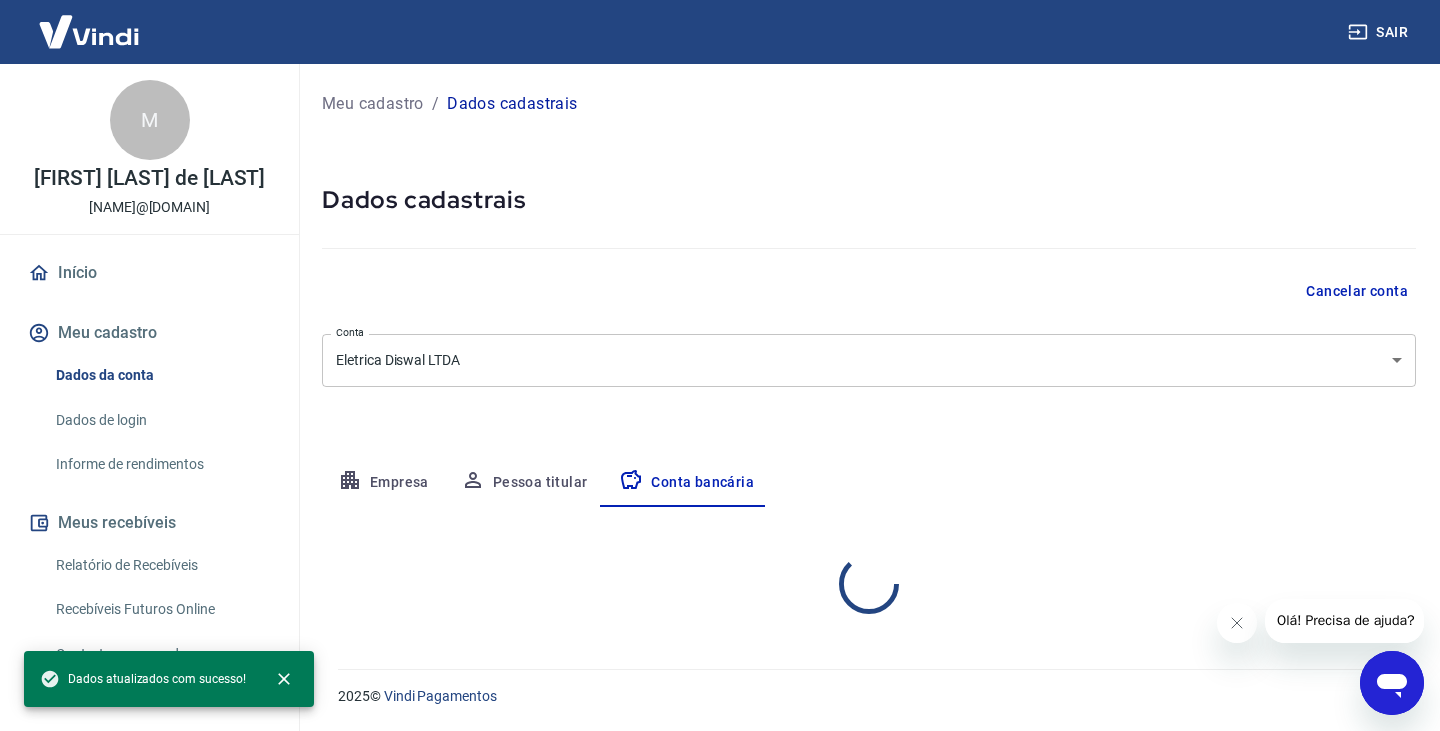 select on "1" 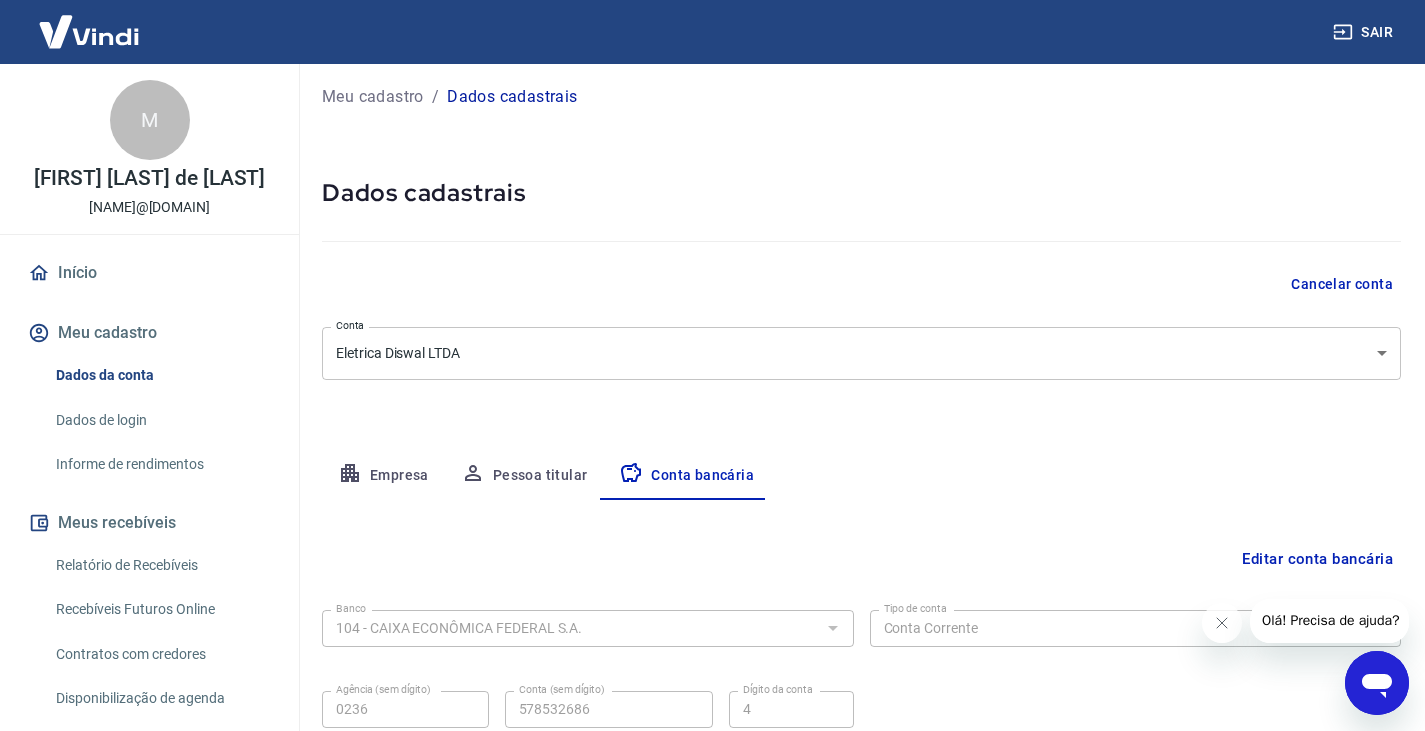 scroll, scrollTop: 0, scrollLeft: 0, axis: both 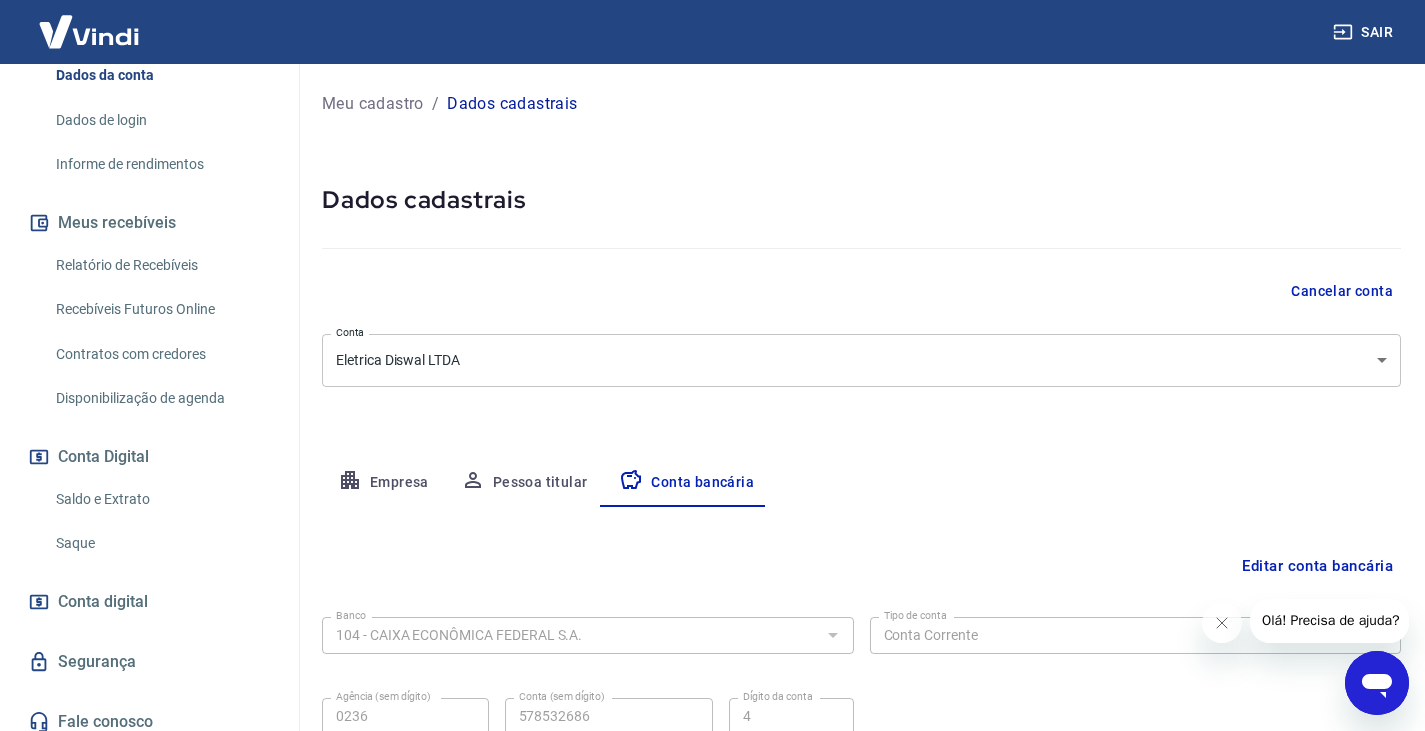 click on "Saldo e Extrato" at bounding box center [161, 499] 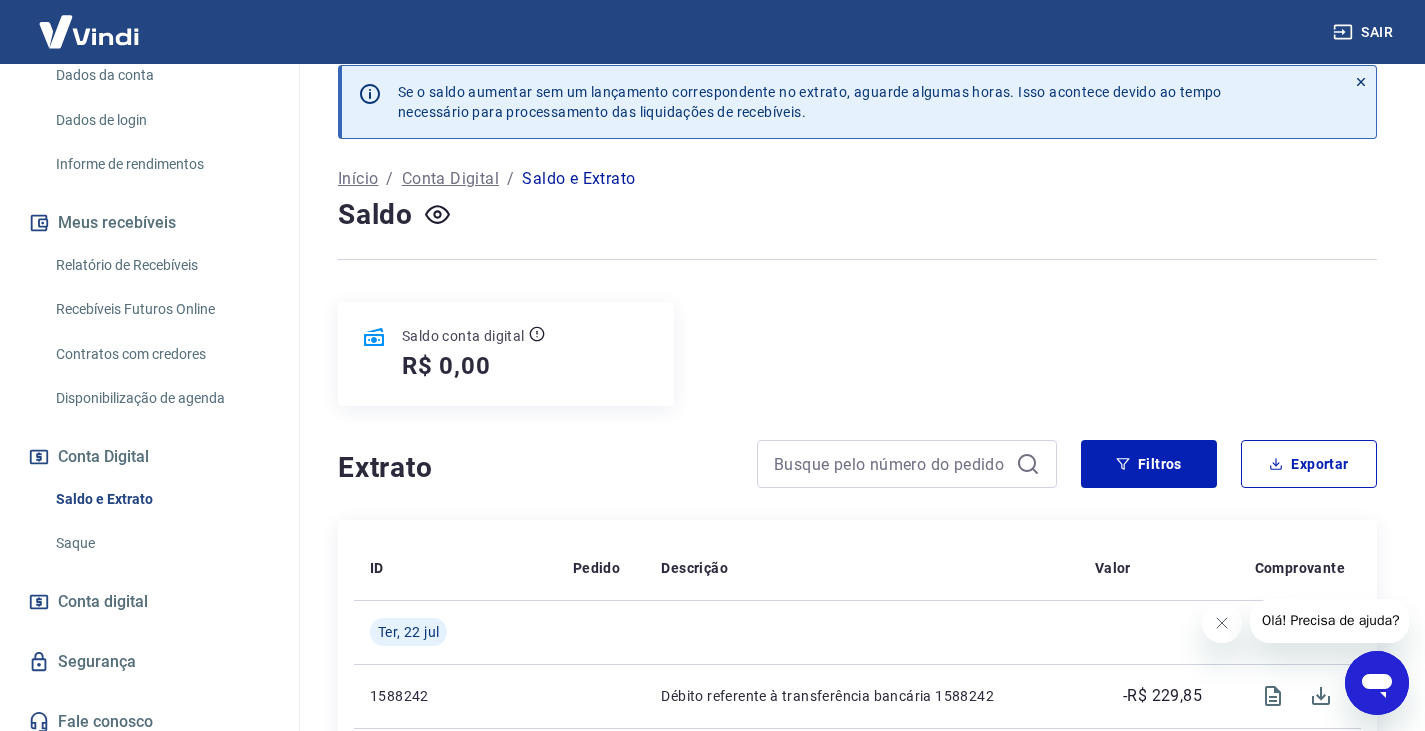 scroll, scrollTop: 0, scrollLeft: 0, axis: both 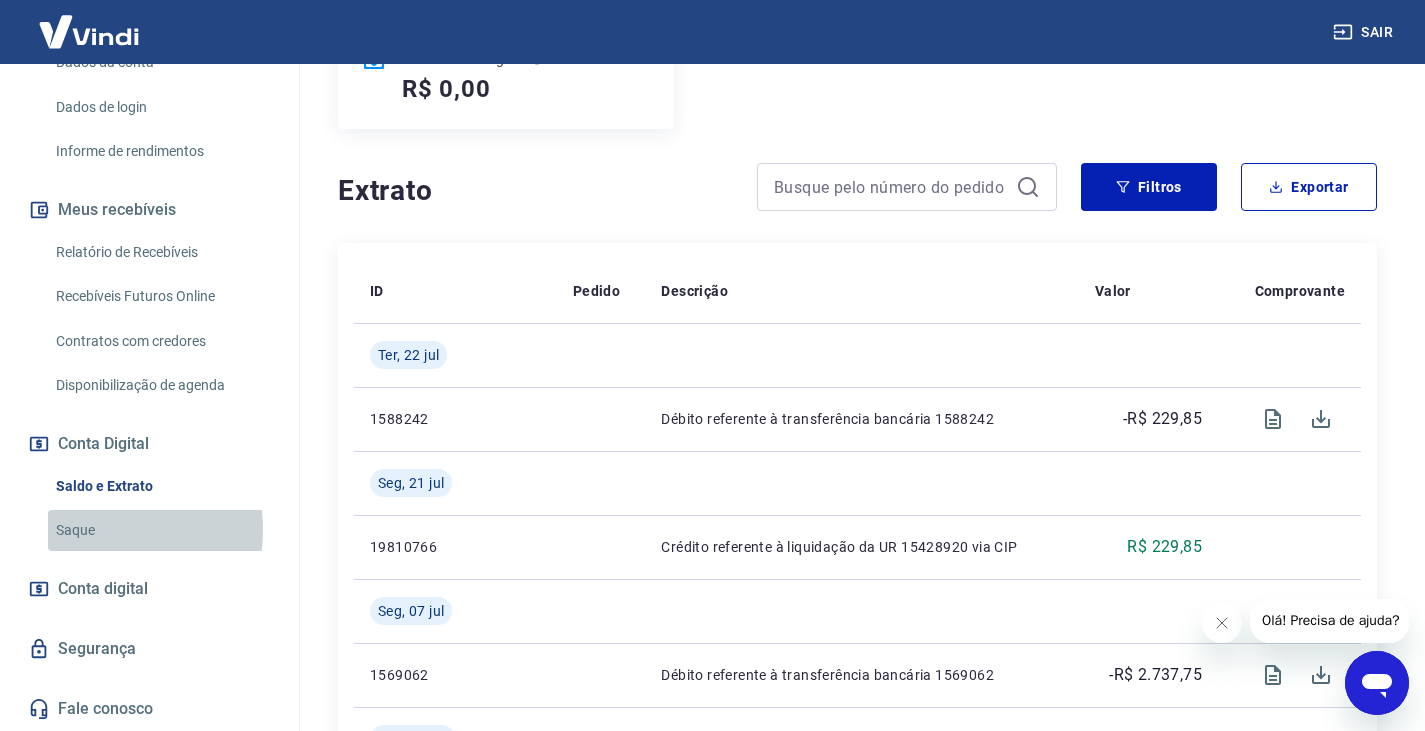 click on "Saque" at bounding box center [161, 530] 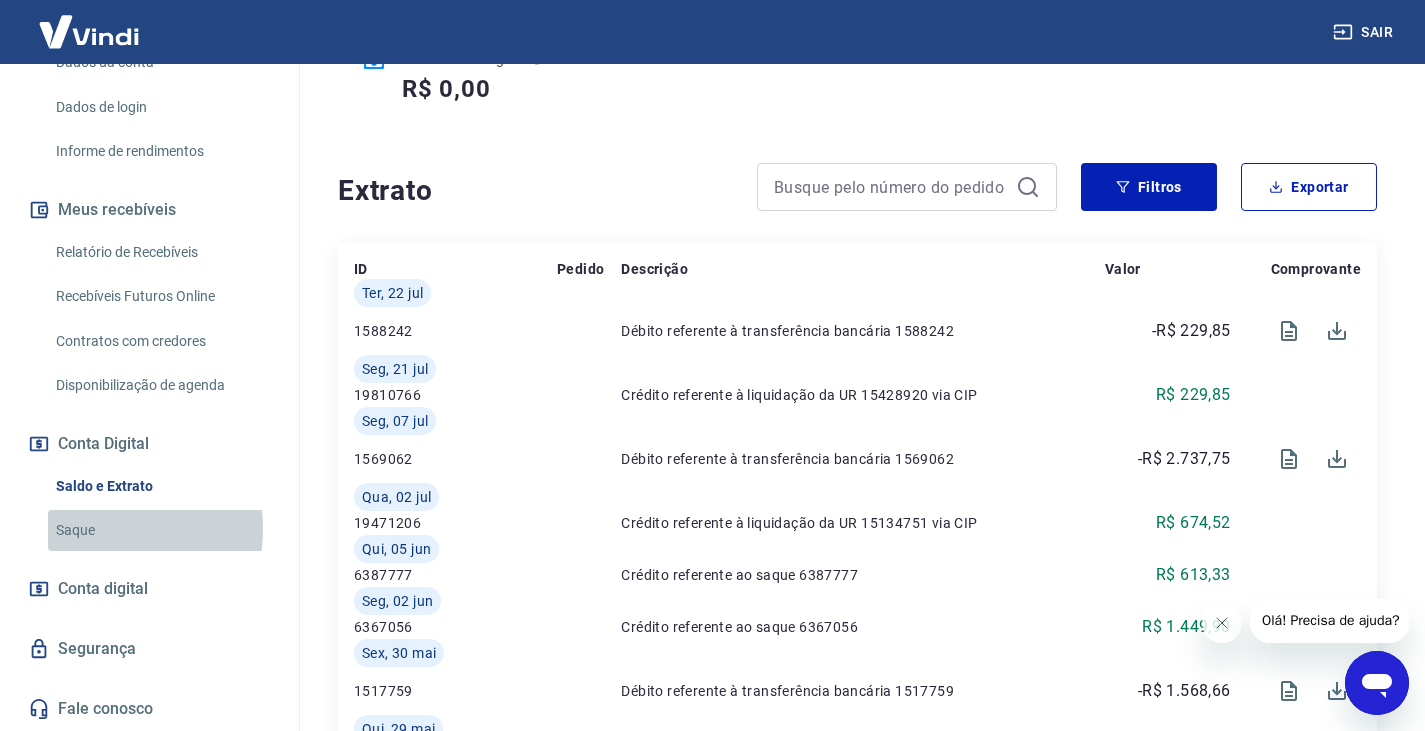 scroll, scrollTop: 0, scrollLeft: 0, axis: both 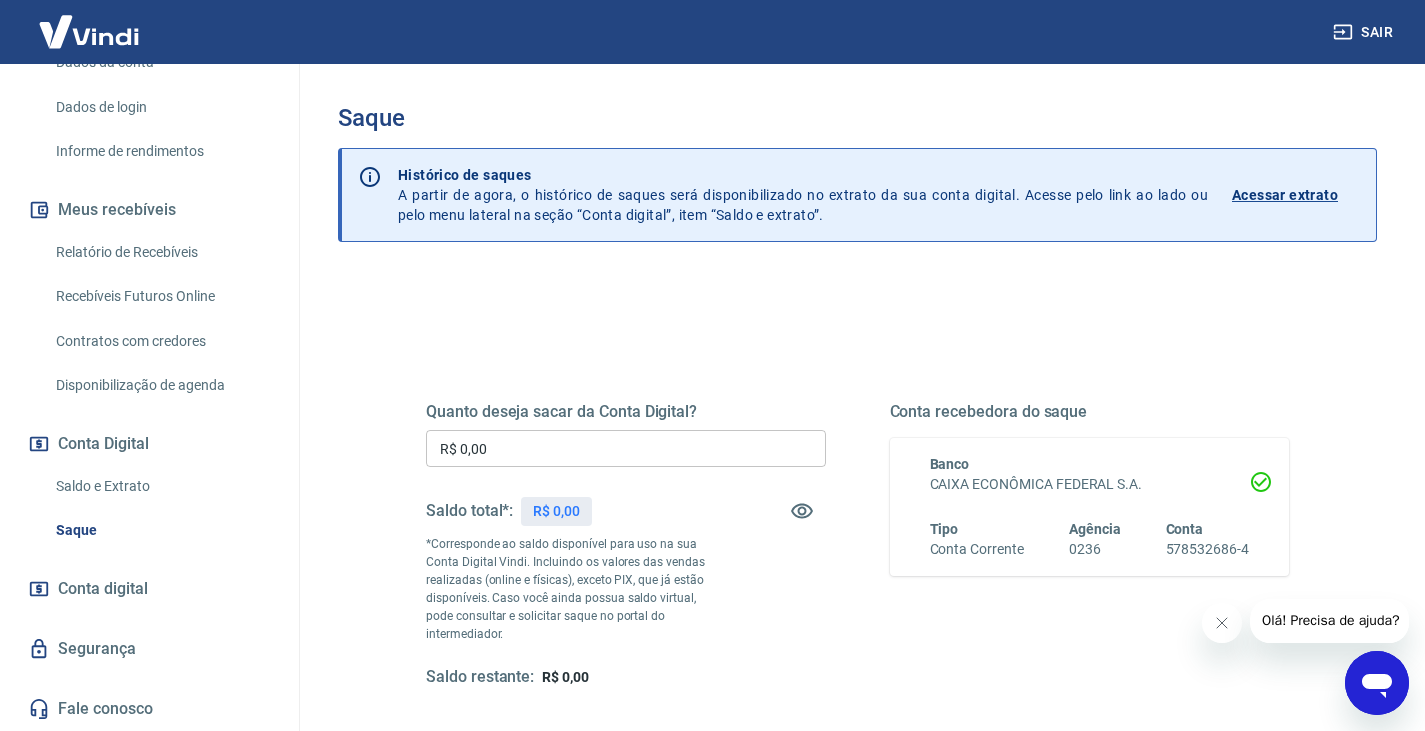 click 